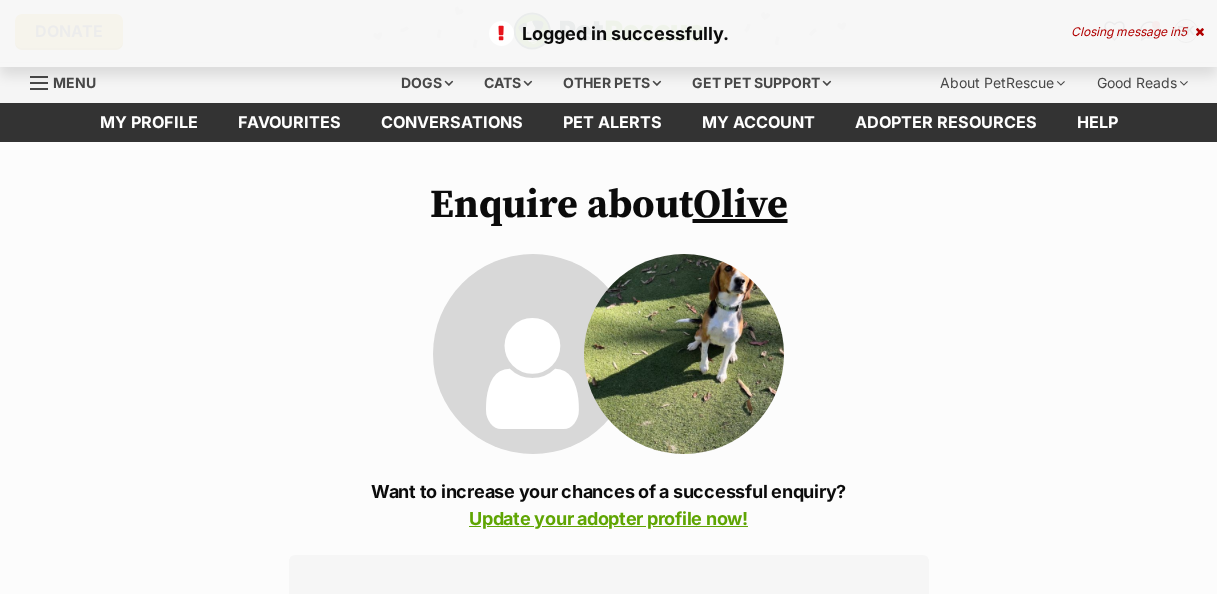scroll, scrollTop: 0, scrollLeft: 0, axis: both 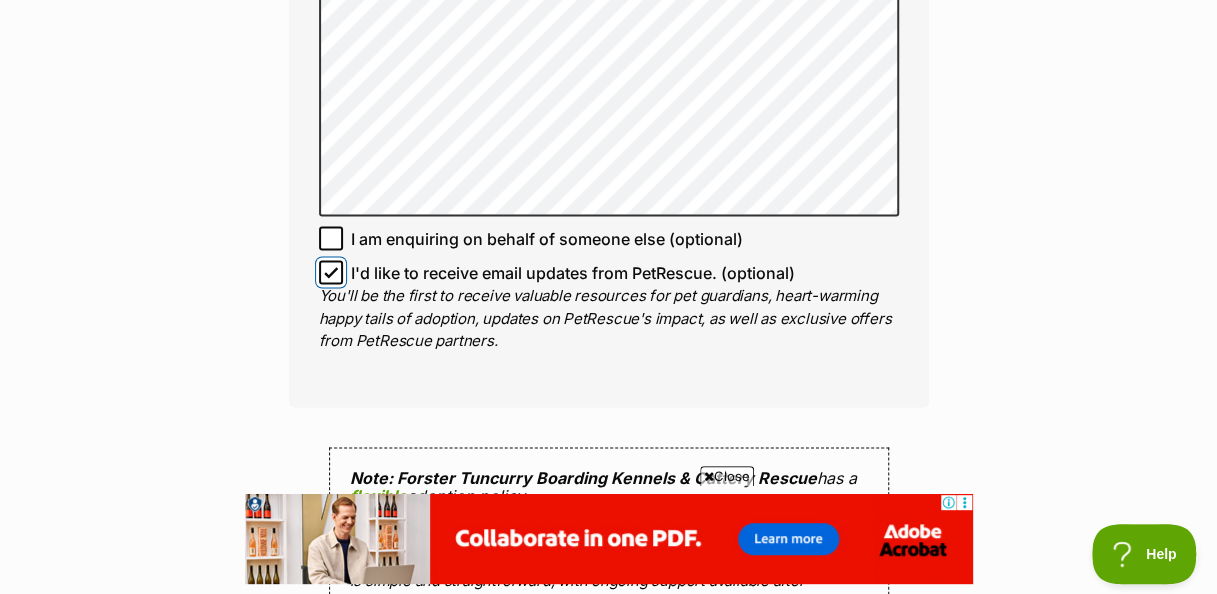 click on "I'd like to receive email updates from PetRescue. (optional)" at bounding box center [331, 272] 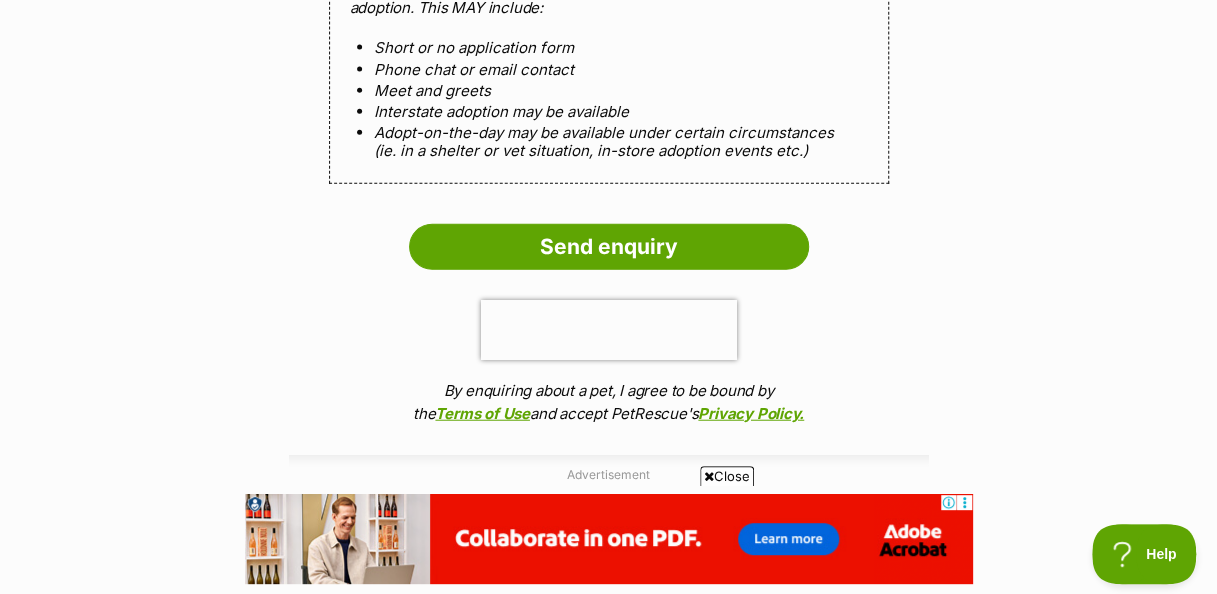 scroll, scrollTop: 2200, scrollLeft: 0, axis: vertical 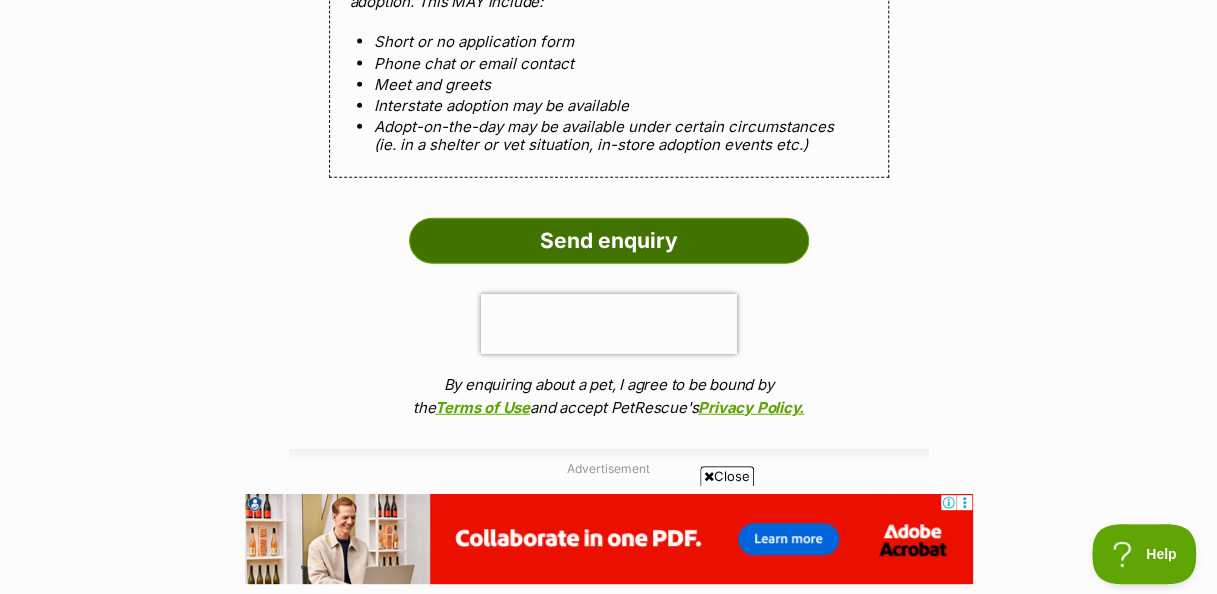 click on "Send enquiry" at bounding box center [609, 241] 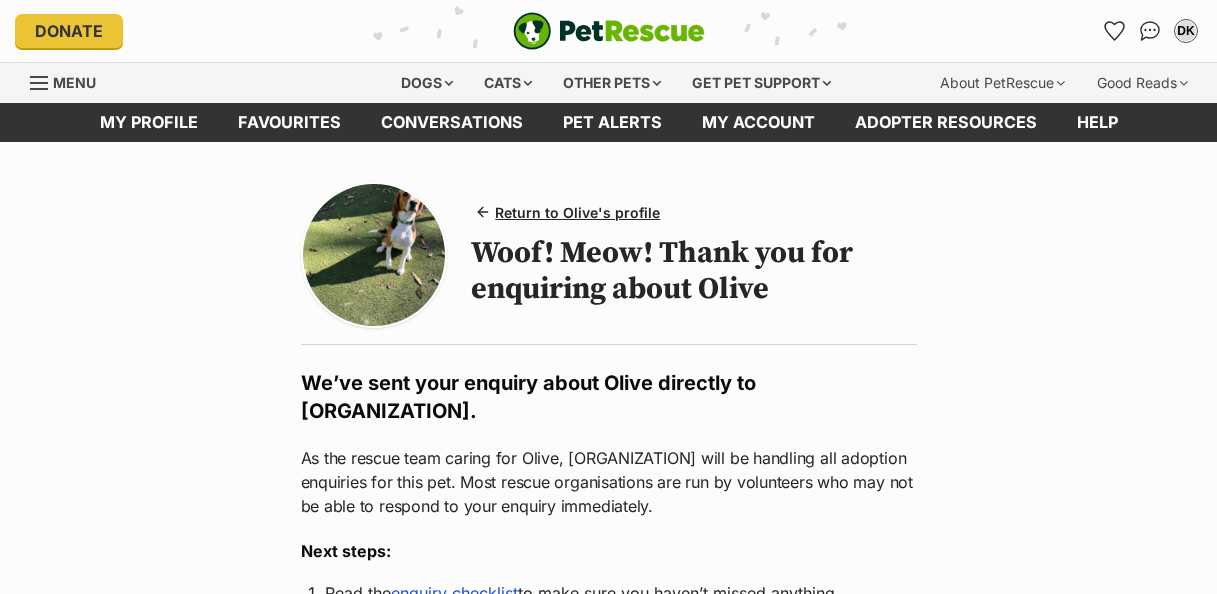 scroll, scrollTop: 0, scrollLeft: 0, axis: both 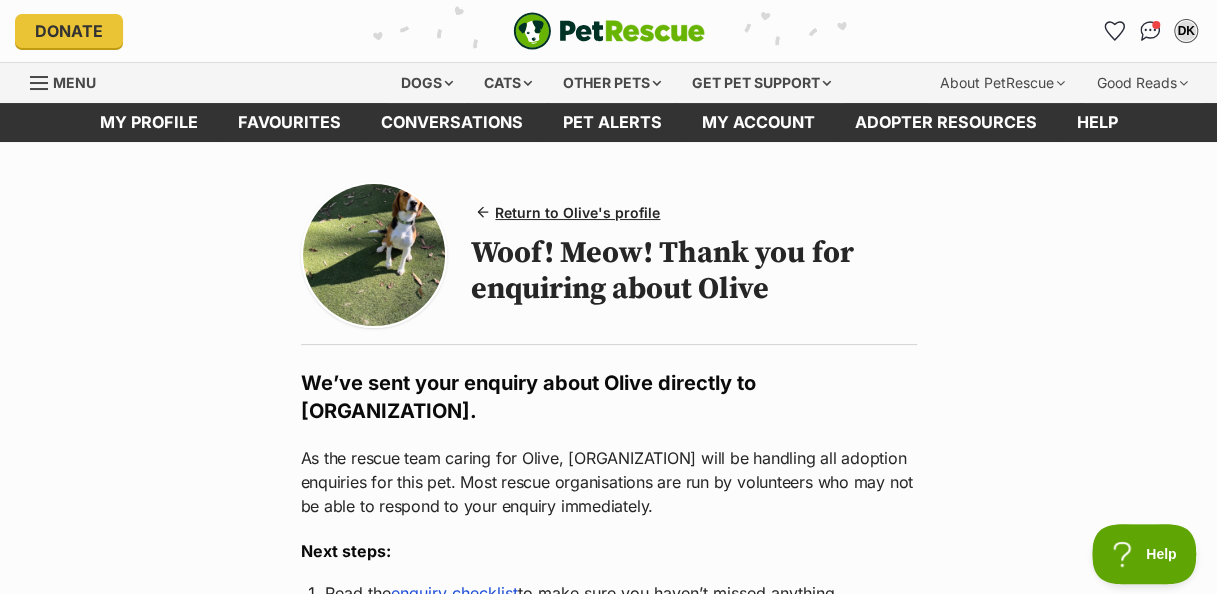 click at bounding box center (40, 83) 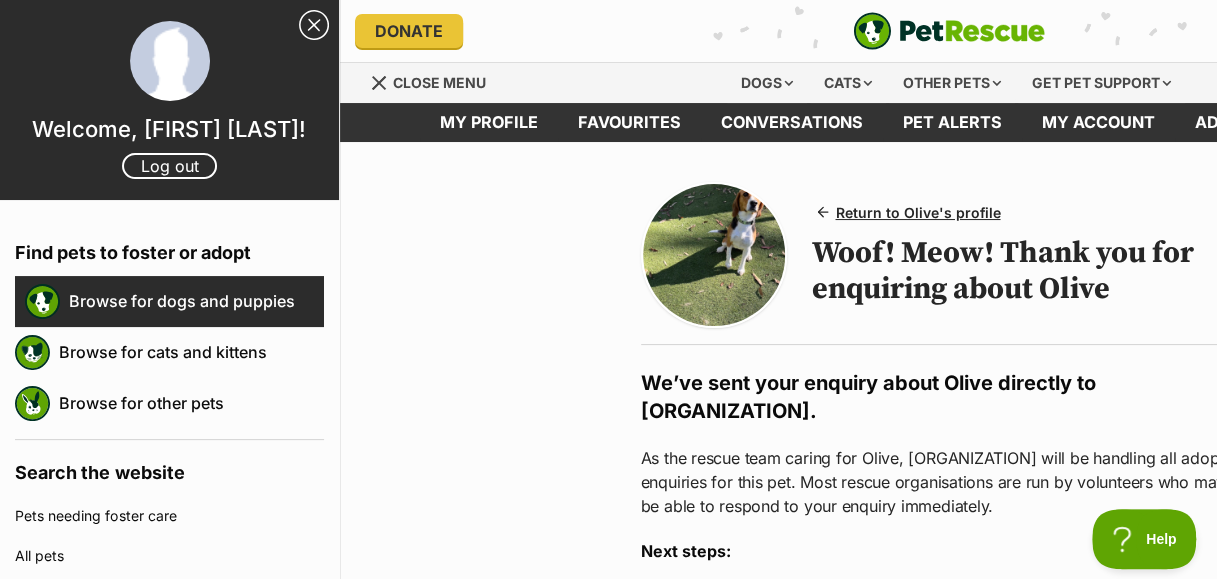 click on "Browse for dogs and puppies" at bounding box center (196, 301) 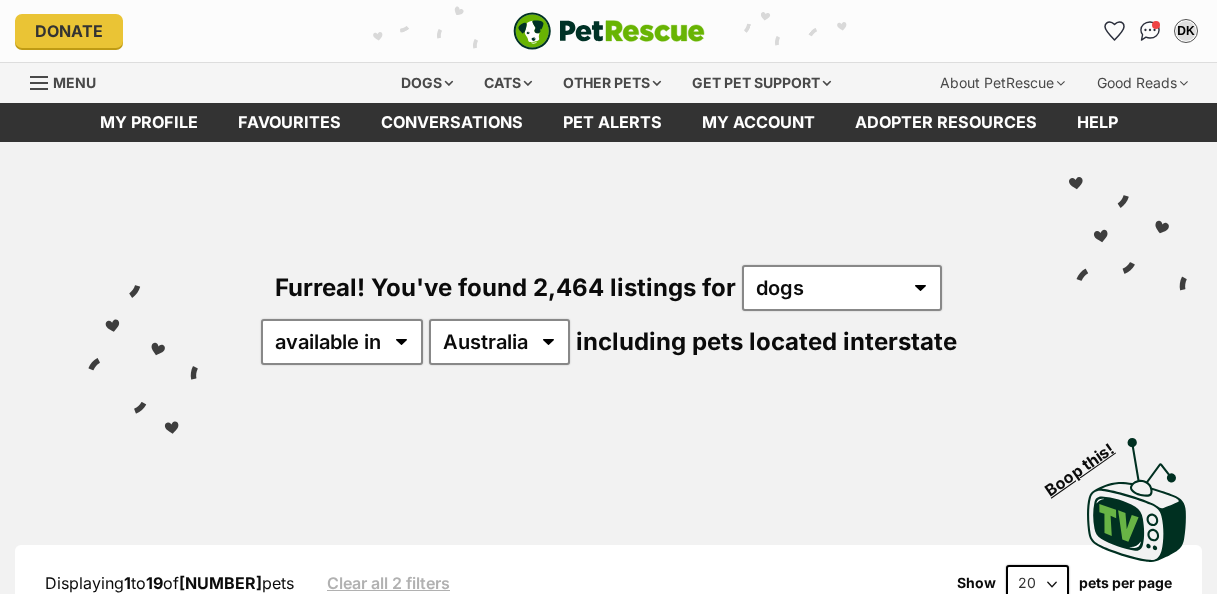 scroll, scrollTop: 0, scrollLeft: 0, axis: both 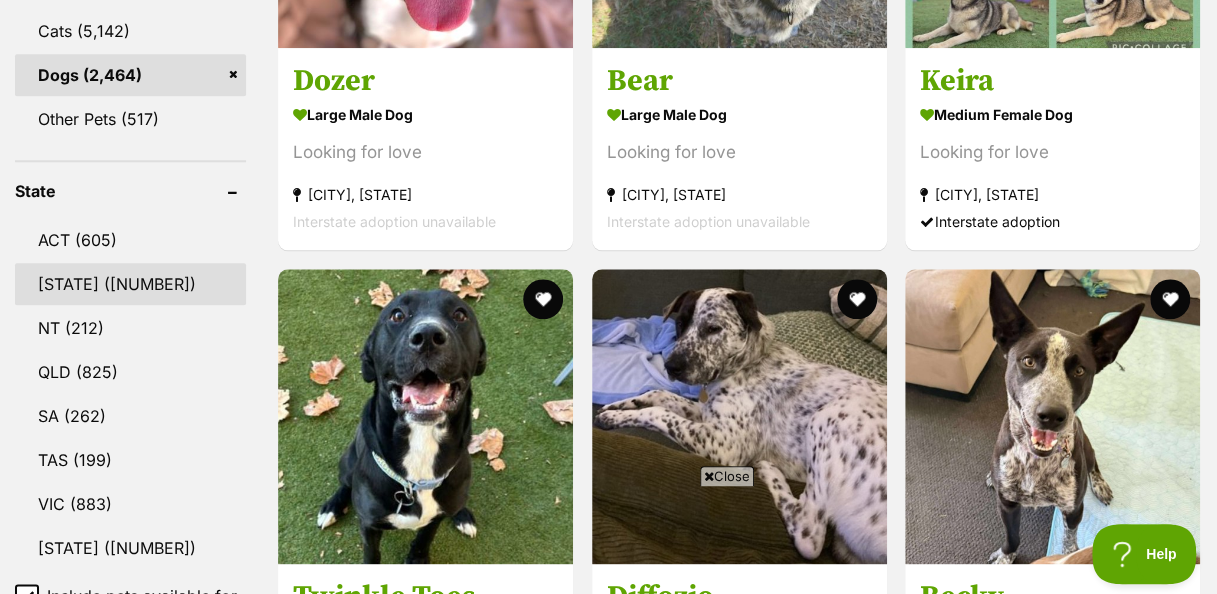 click on "NSW ([NUMBER],[NUMBER])" at bounding box center [130, 284] 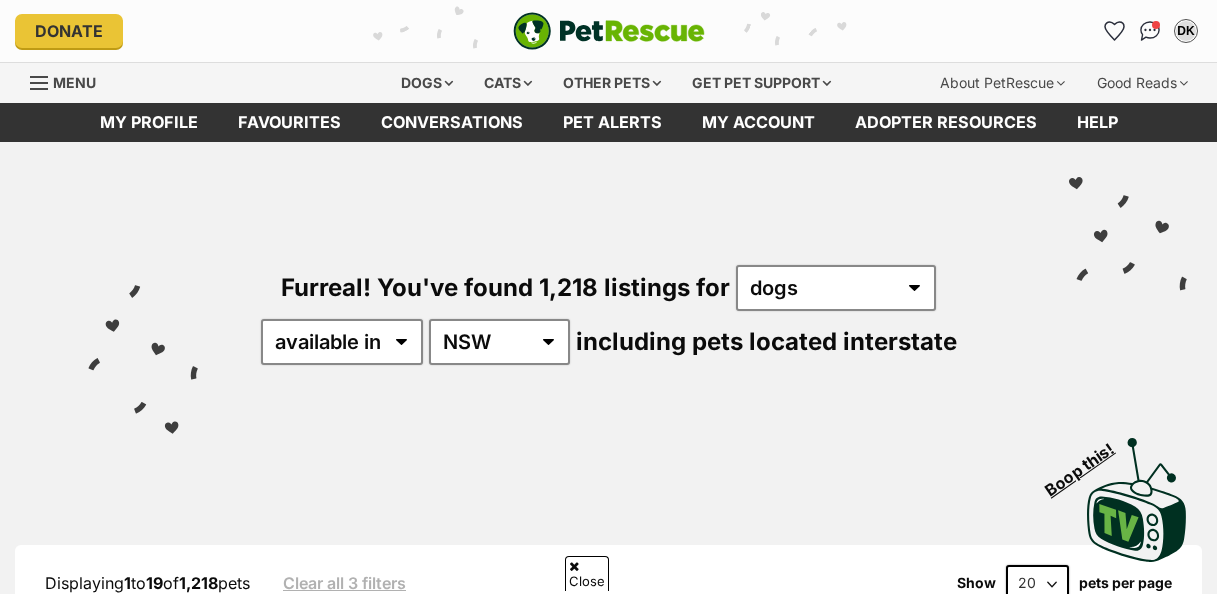 scroll, scrollTop: 598, scrollLeft: 0, axis: vertical 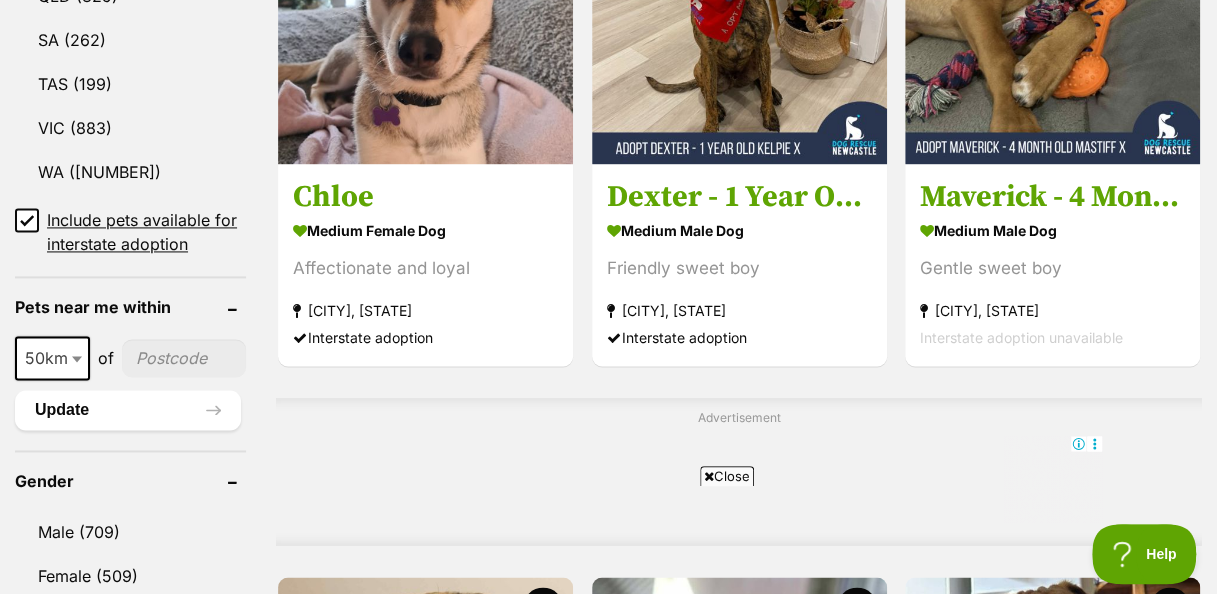 click 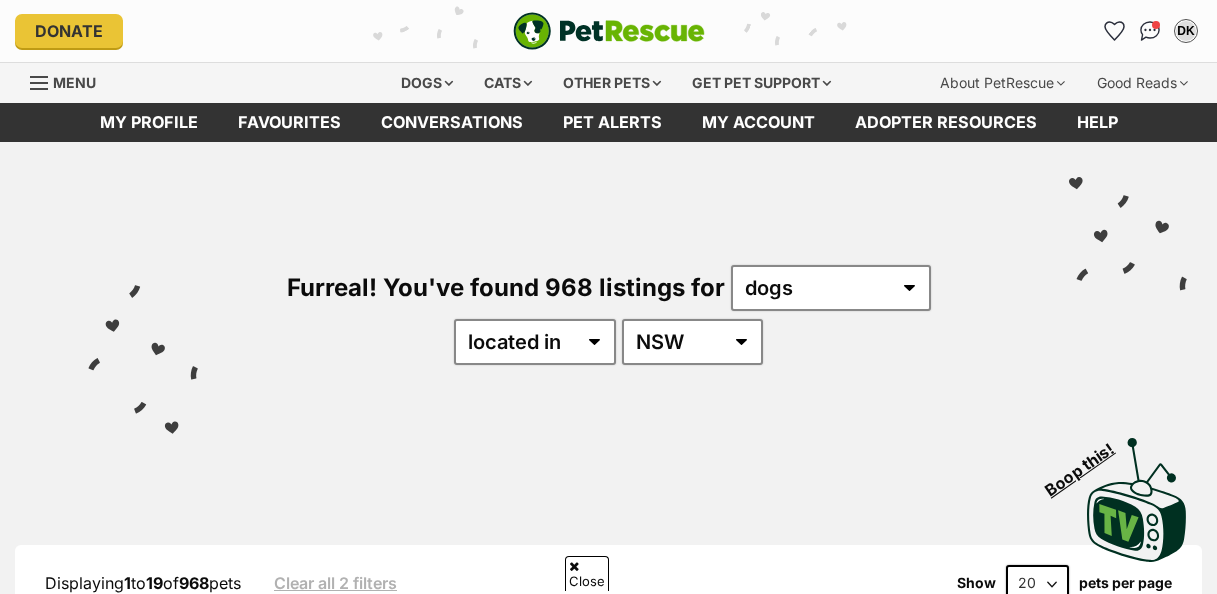 scroll, scrollTop: 700, scrollLeft: 0, axis: vertical 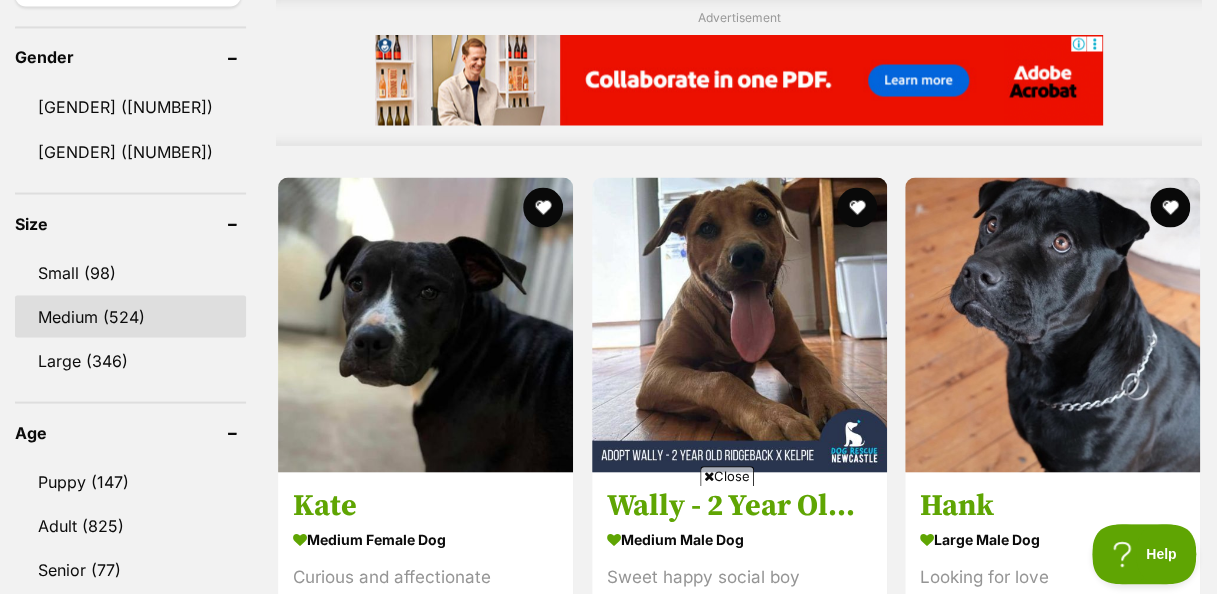 click on "Medium (524)" at bounding box center [130, 316] 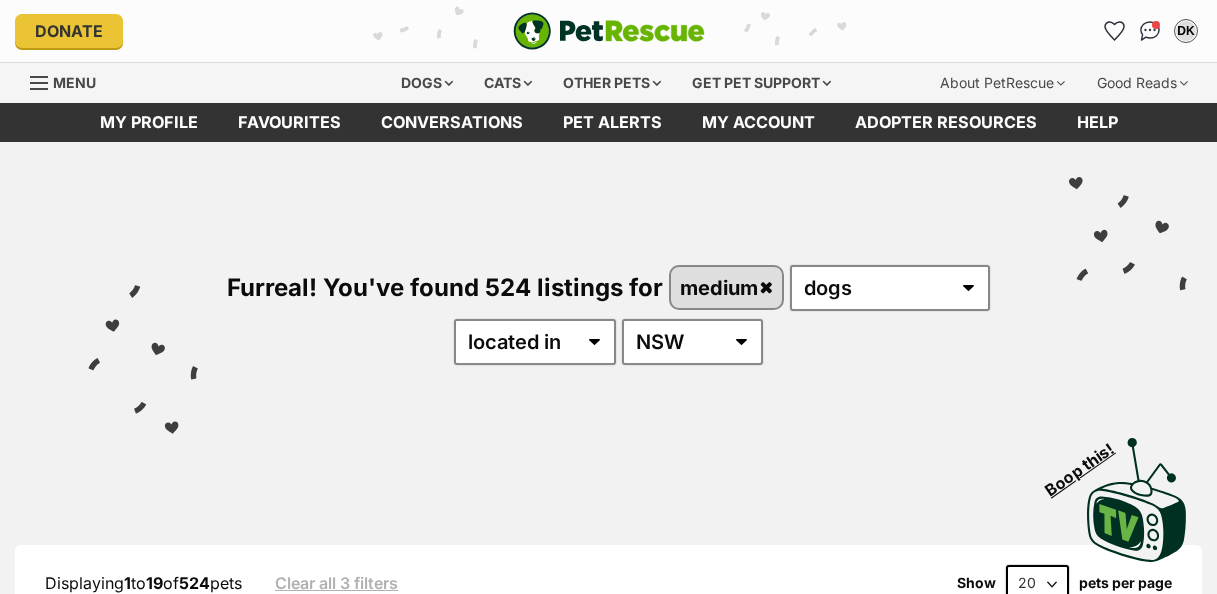 scroll, scrollTop: 0, scrollLeft: 0, axis: both 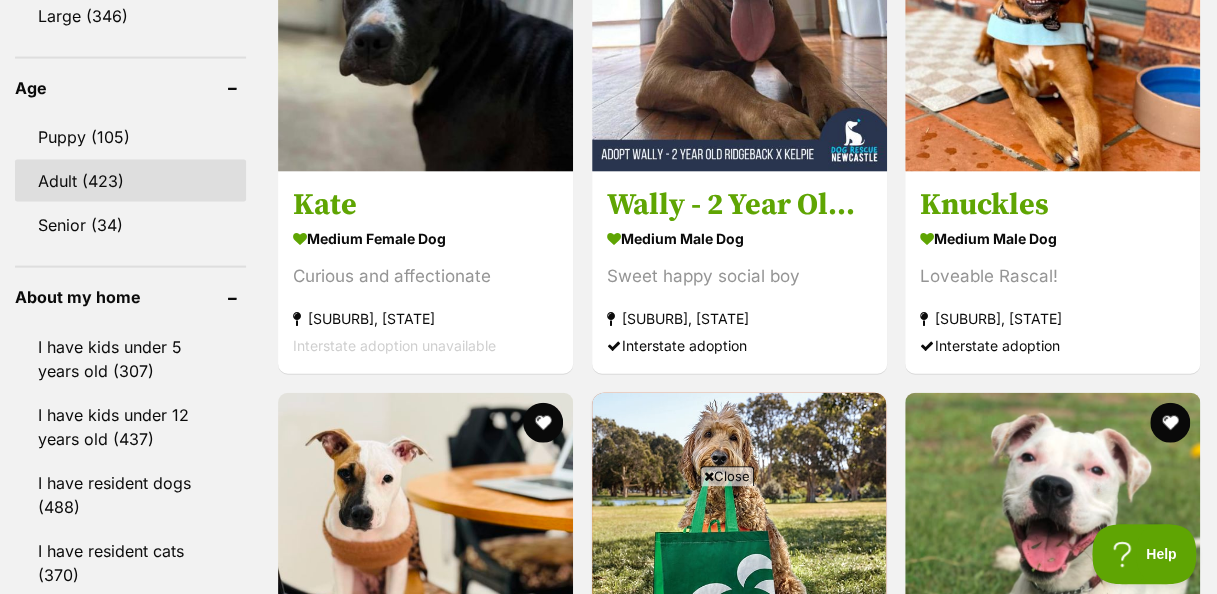 click on "Adult (423)" at bounding box center [130, 181] 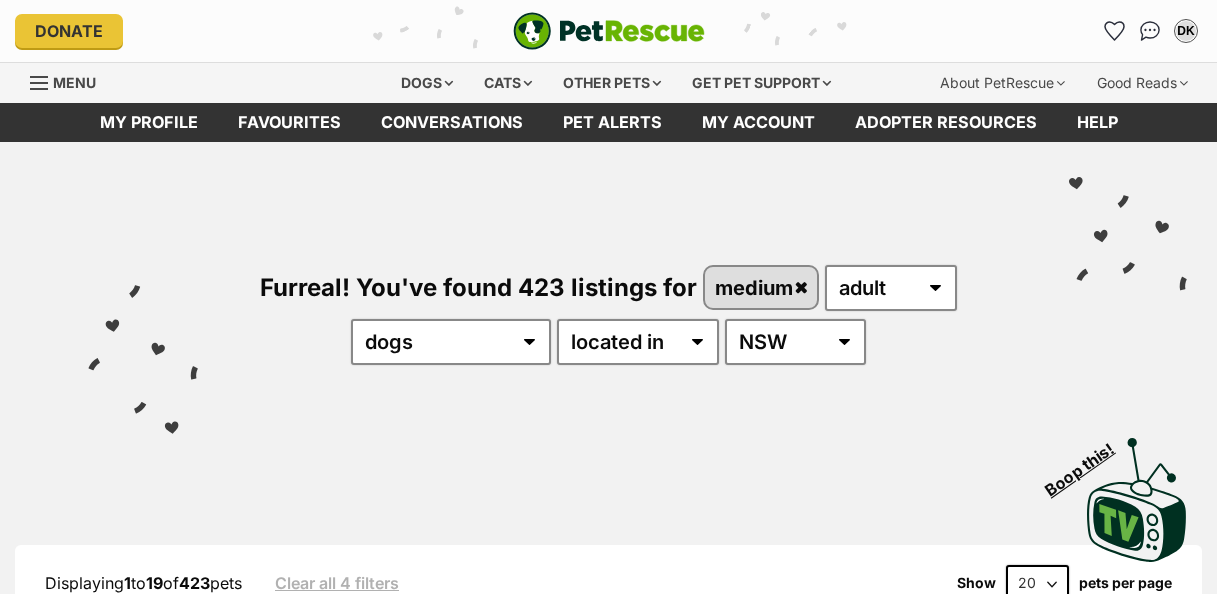 scroll, scrollTop: 0, scrollLeft: 0, axis: both 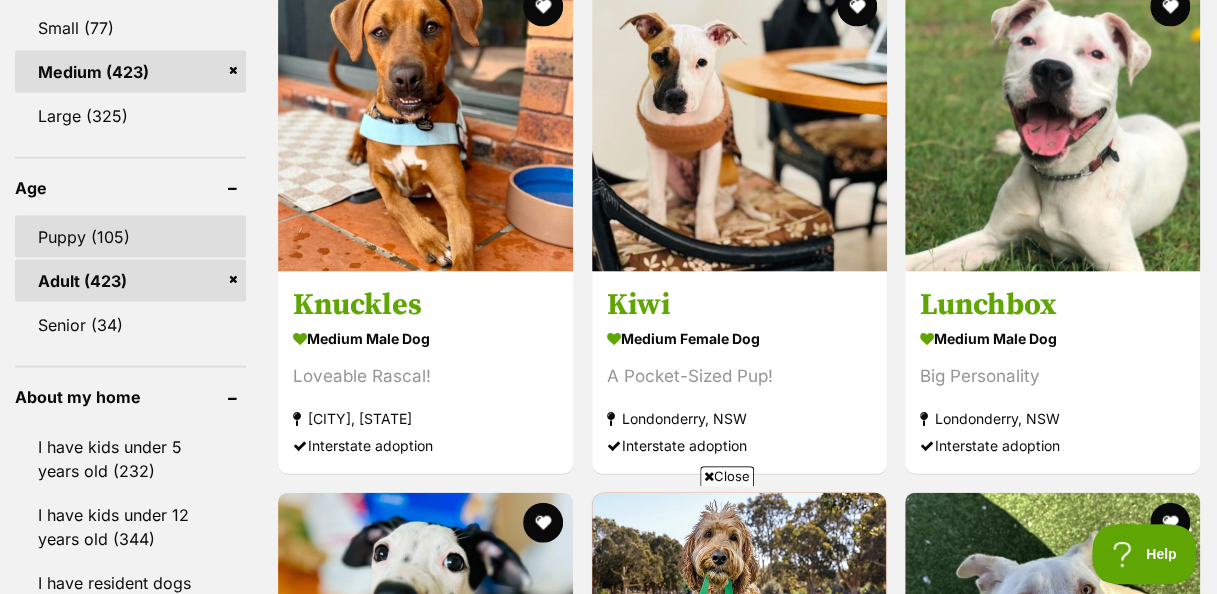 click on "Puppy (105)" at bounding box center (130, 237) 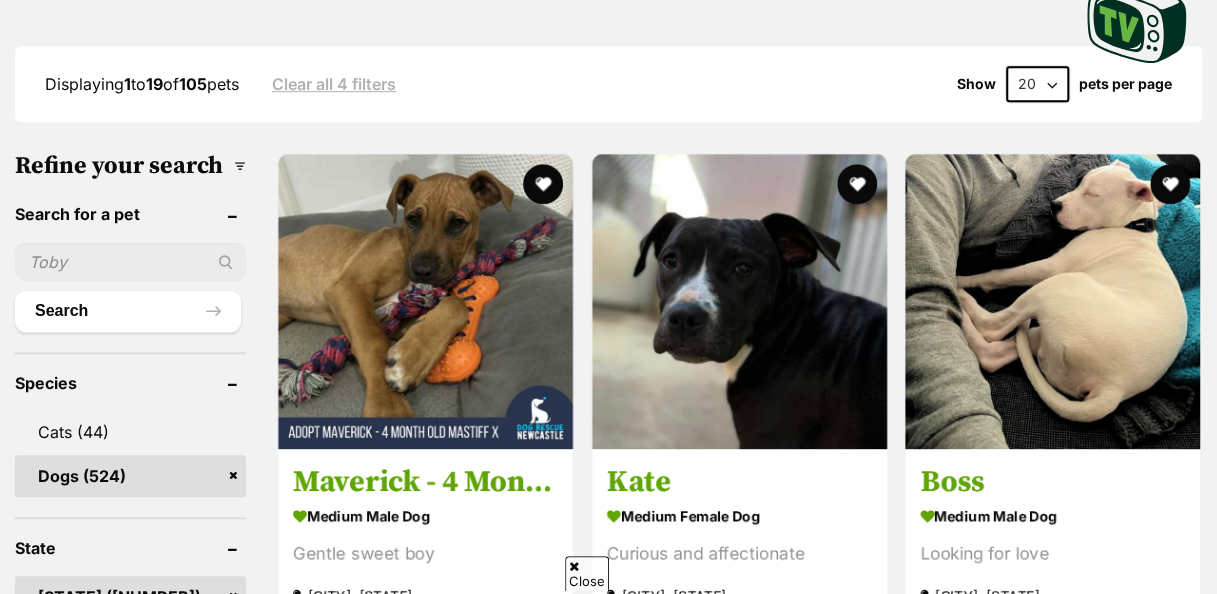 scroll, scrollTop: 0, scrollLeft: 0, axis: both 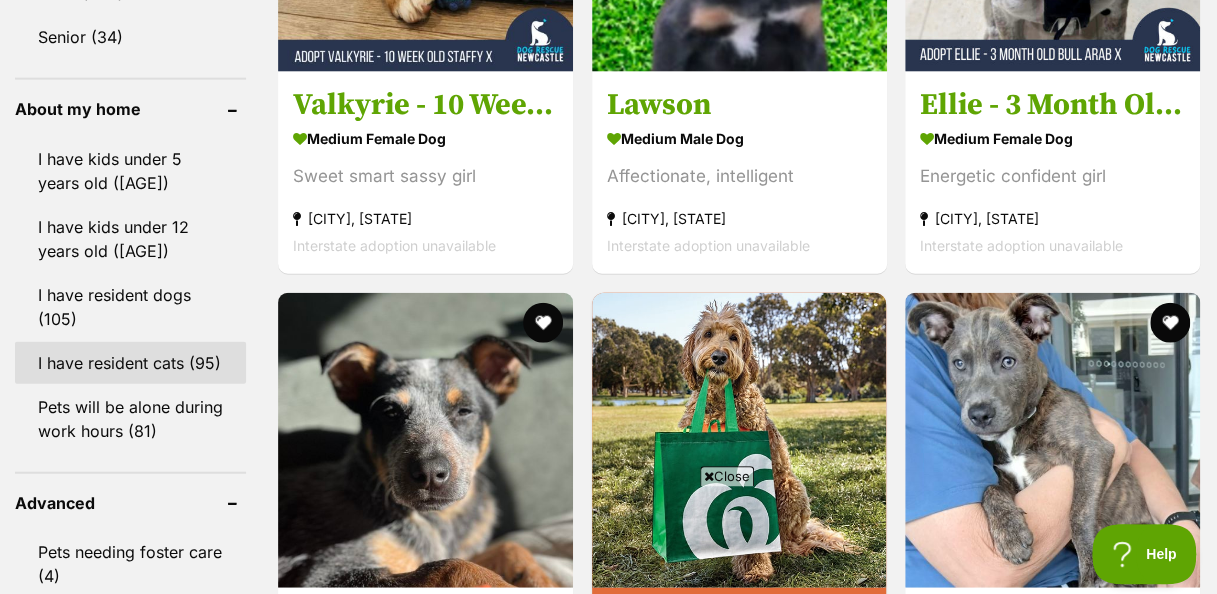 click on "I have resident cats (95)" at bounding box center [130, 363] 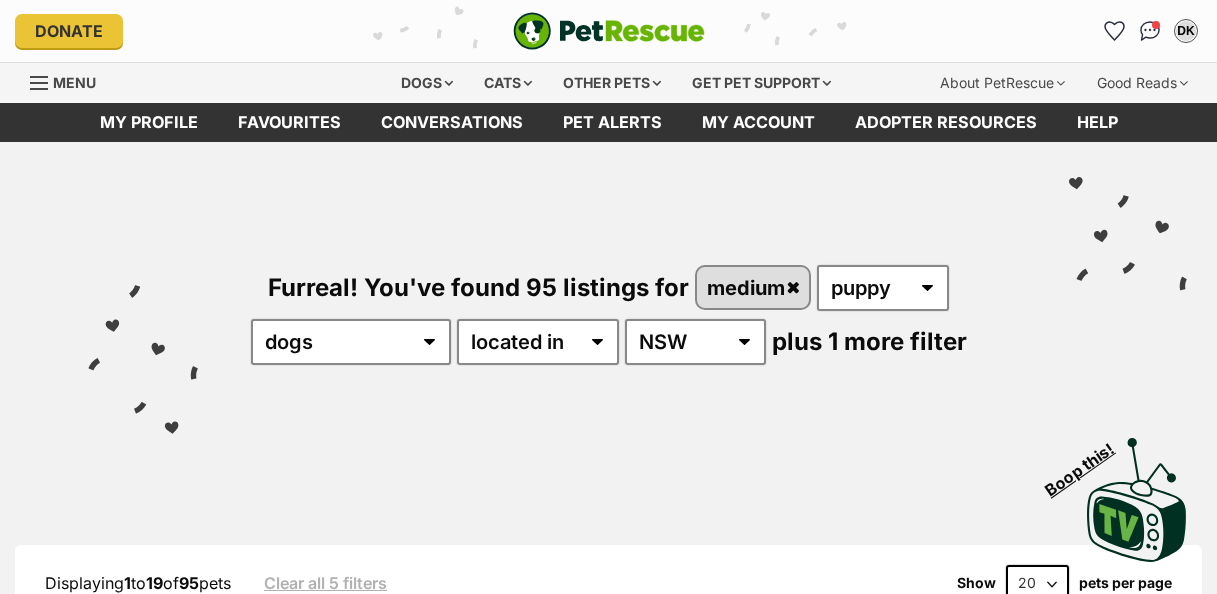 scroll, scrollTop: 0, scrollLeft: 0, axis: both 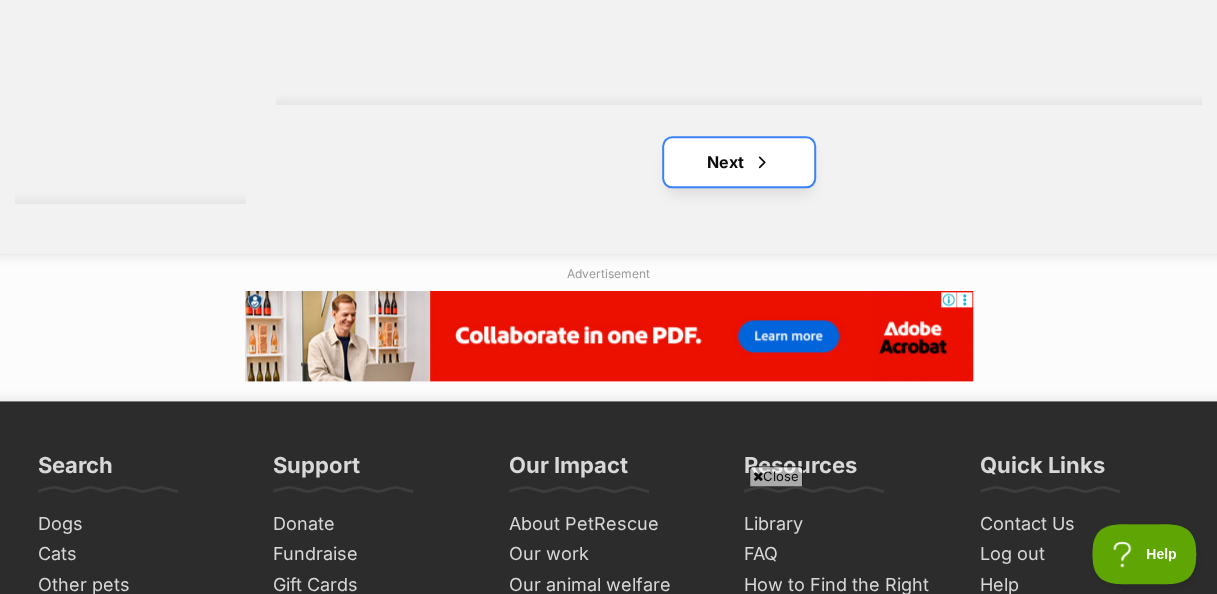 click on "Next" at bounding box center (739, 162) 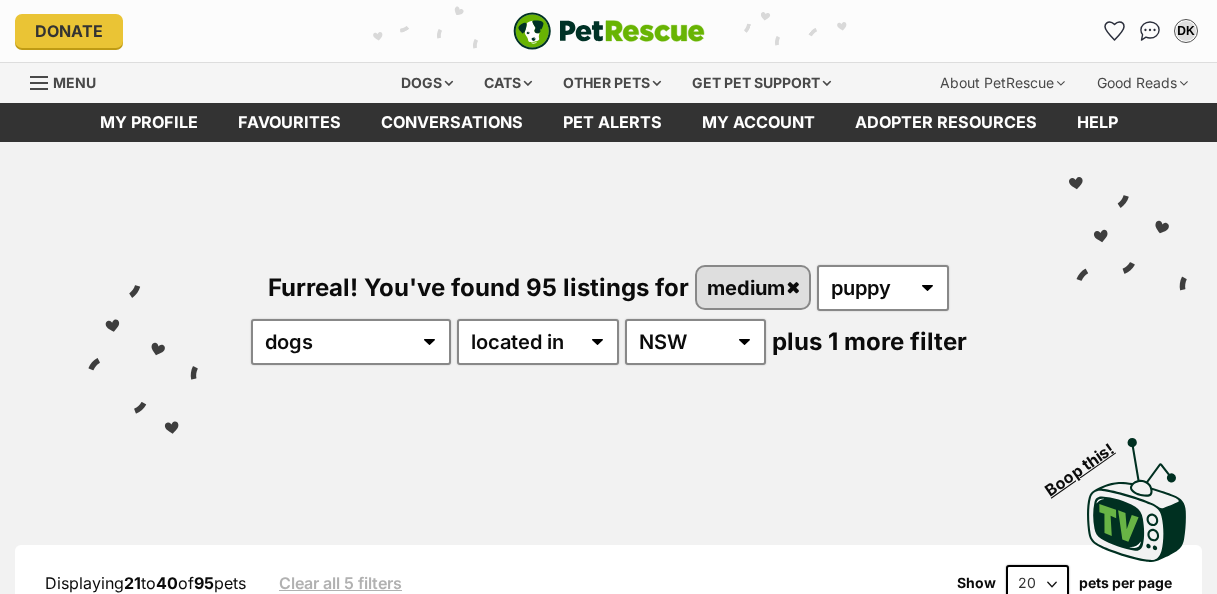 scroll, scrollTop: 300, scrollLeft: 0, axis: vertical 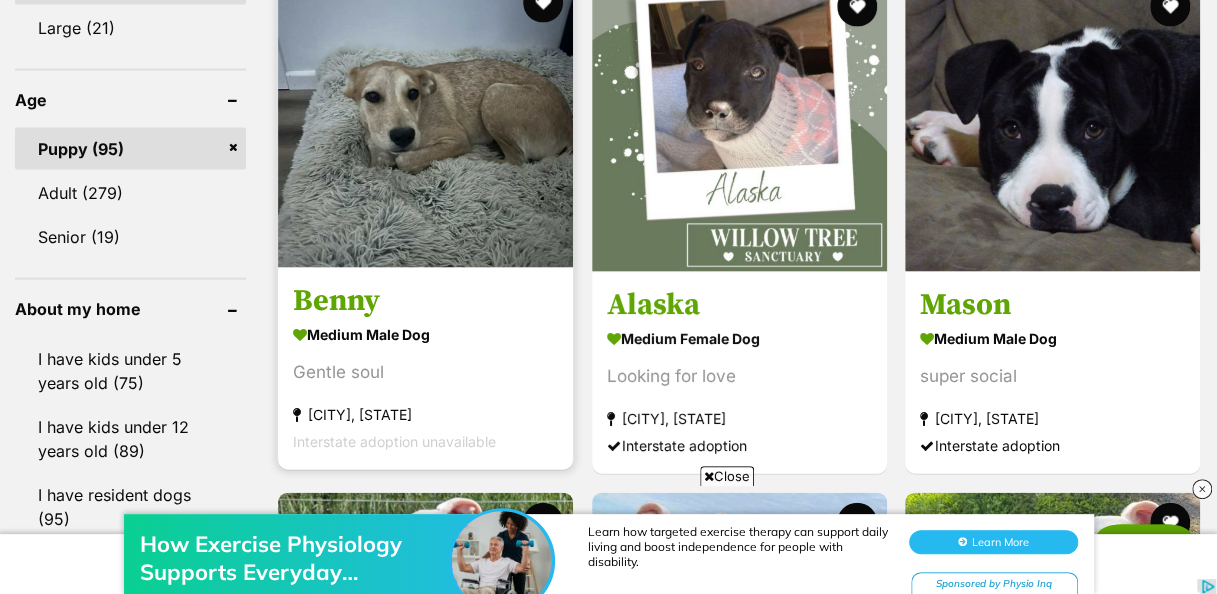 click at bounding box center [425, 120] 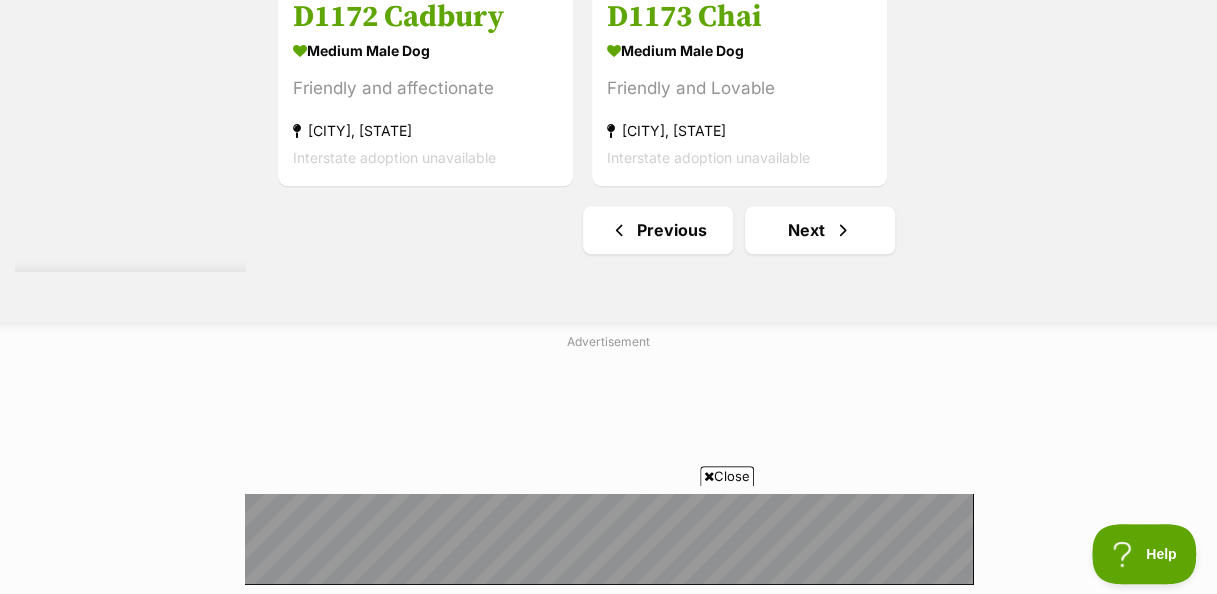 scroll, scrollTop: 4600, scrollLeft: 0, axis: vertical 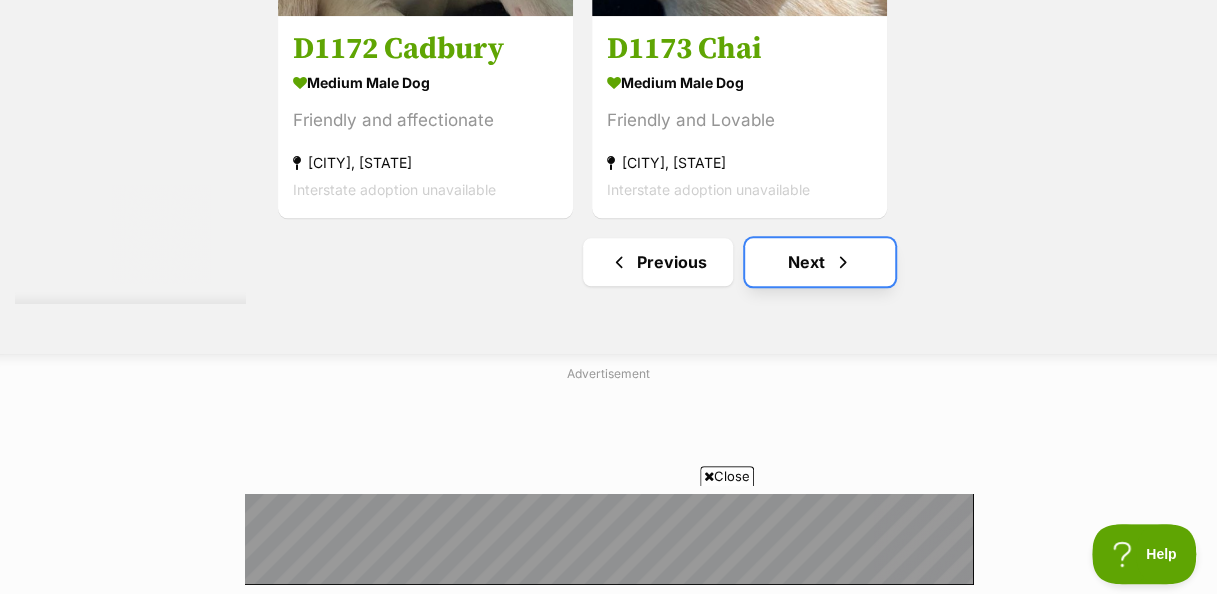 click on "Next" at bounding box center (820, 262) 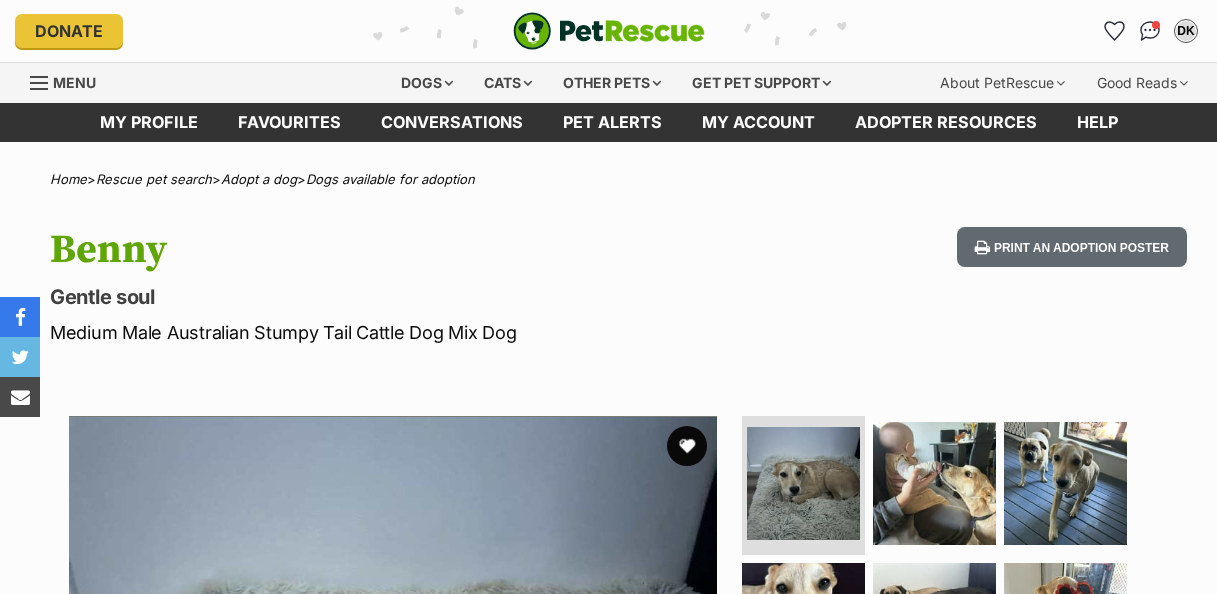 scroll, scrollTop: 0, scrollLeft: 0, axis: both 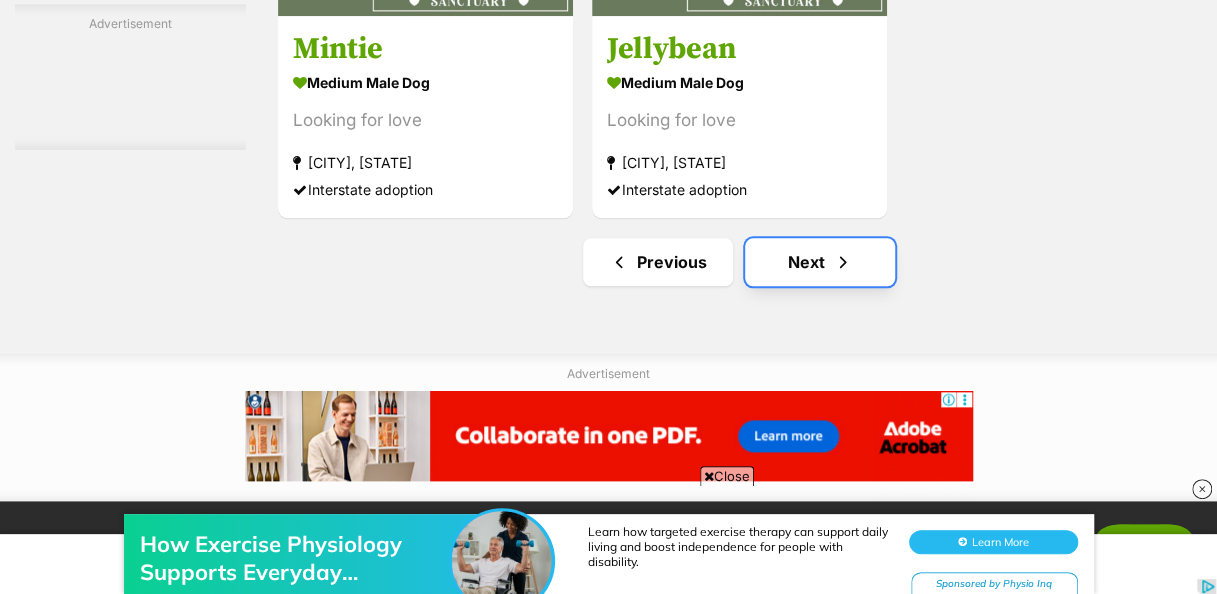 click on "Next" at bounding box center [820, 262] 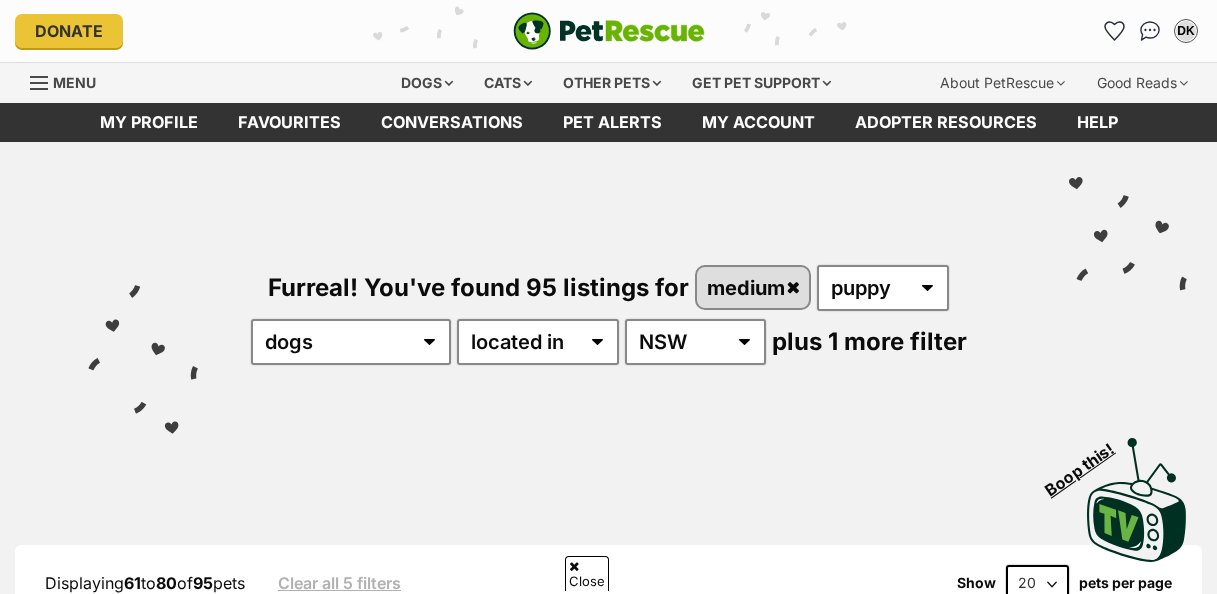 scroll, scrollTop: 200, scrollLeft: 0, axis: vertical 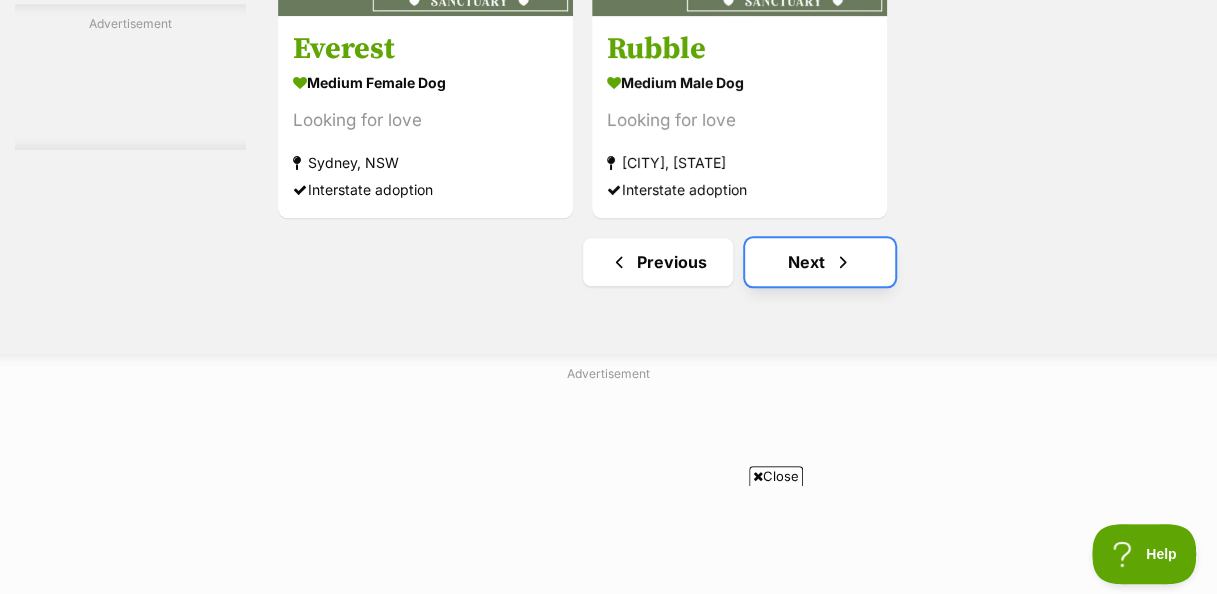 click on "Next" at bounding box center (820, 262) 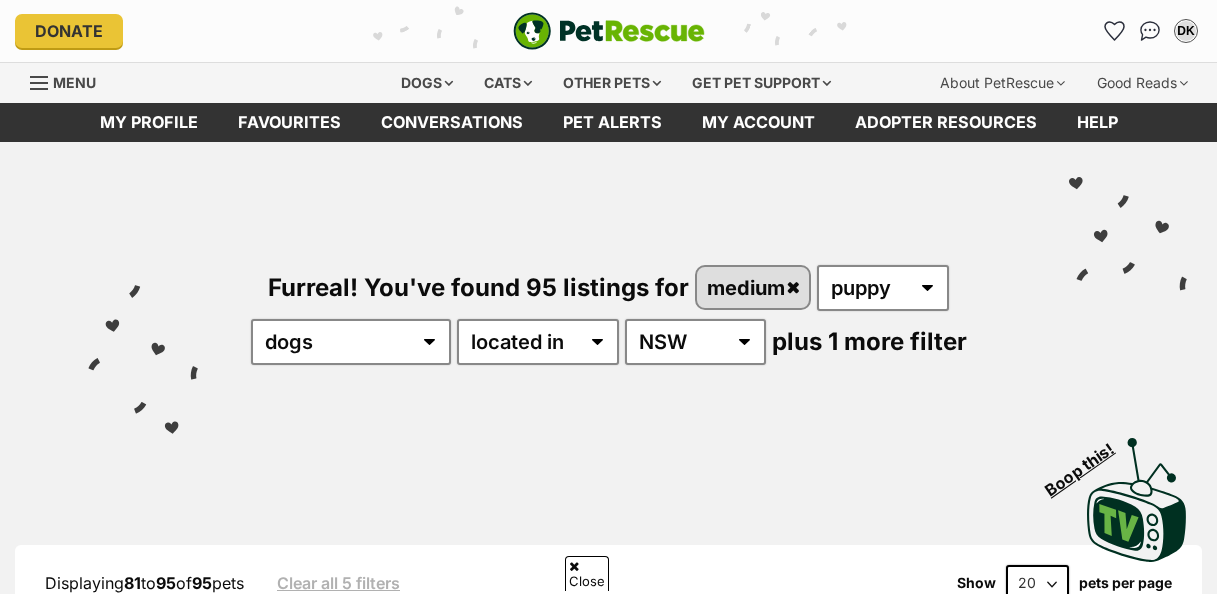 scroll, scrollTop: 400, scrollLeft: 0, axis: vertical 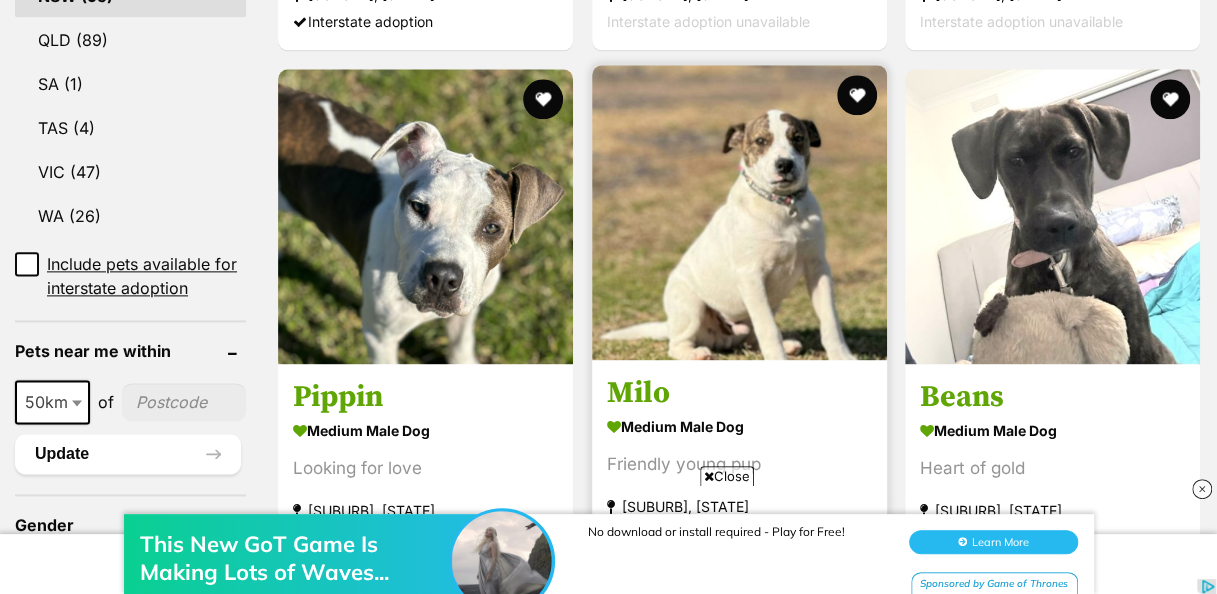 click at bounding box center [739, 212] 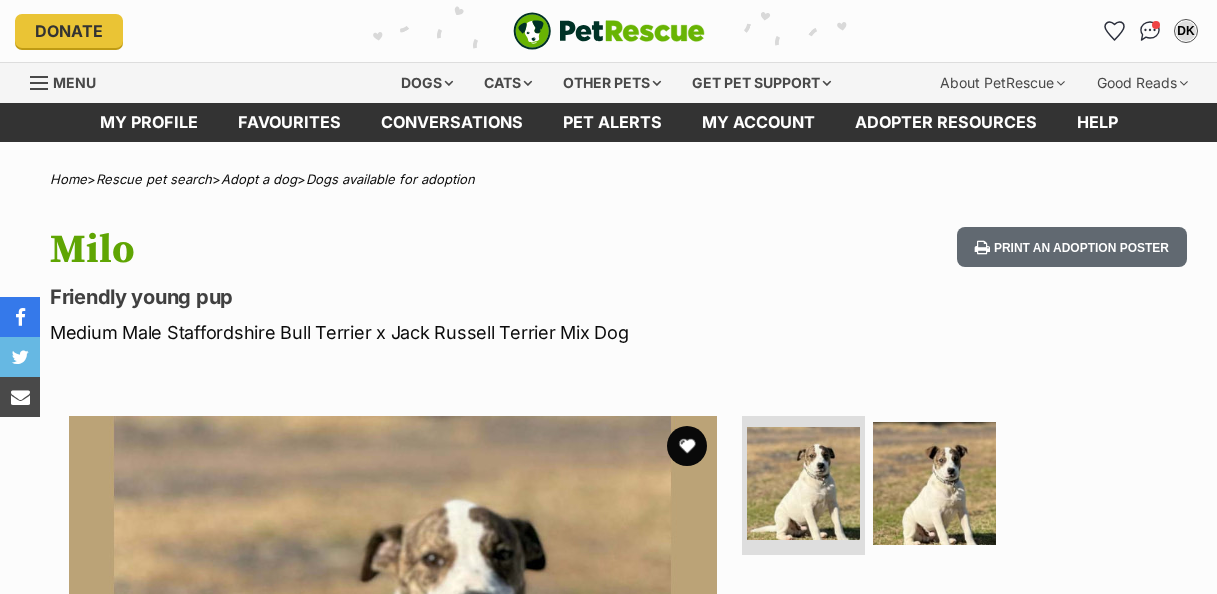 scroll, scrollTop: 0, scrollLeft: 0, axis: both 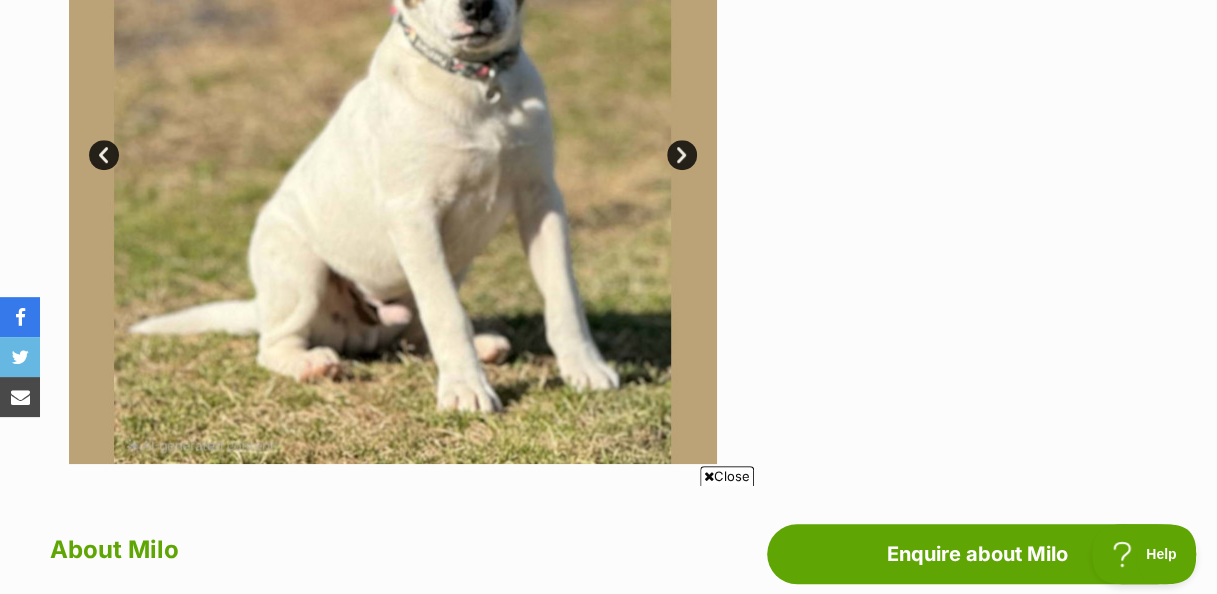 click on "Next" at bounding box center (682, 155) 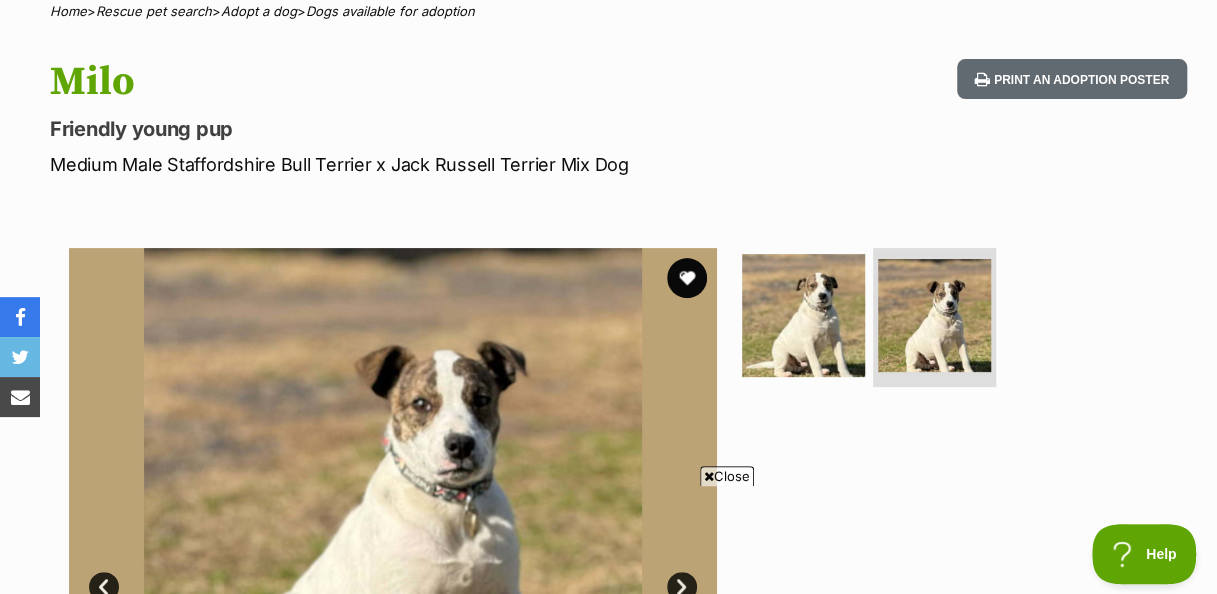 scroll, scrollTop: 200, scrollLeft: 0, axis: vertical 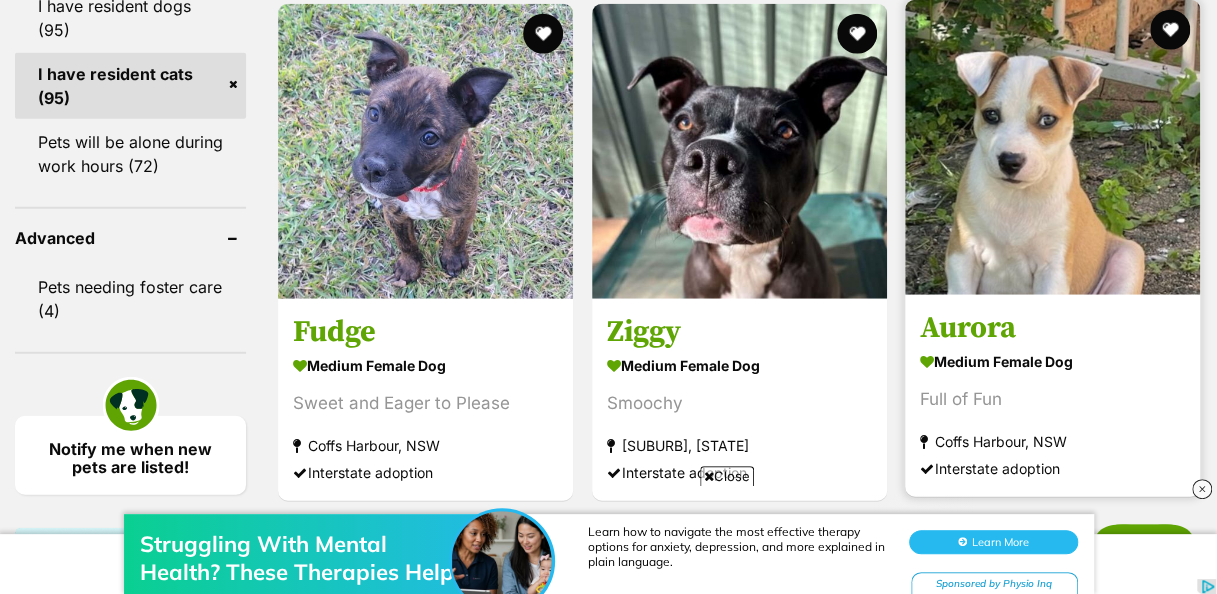 click at bounding box center [1052, 147] 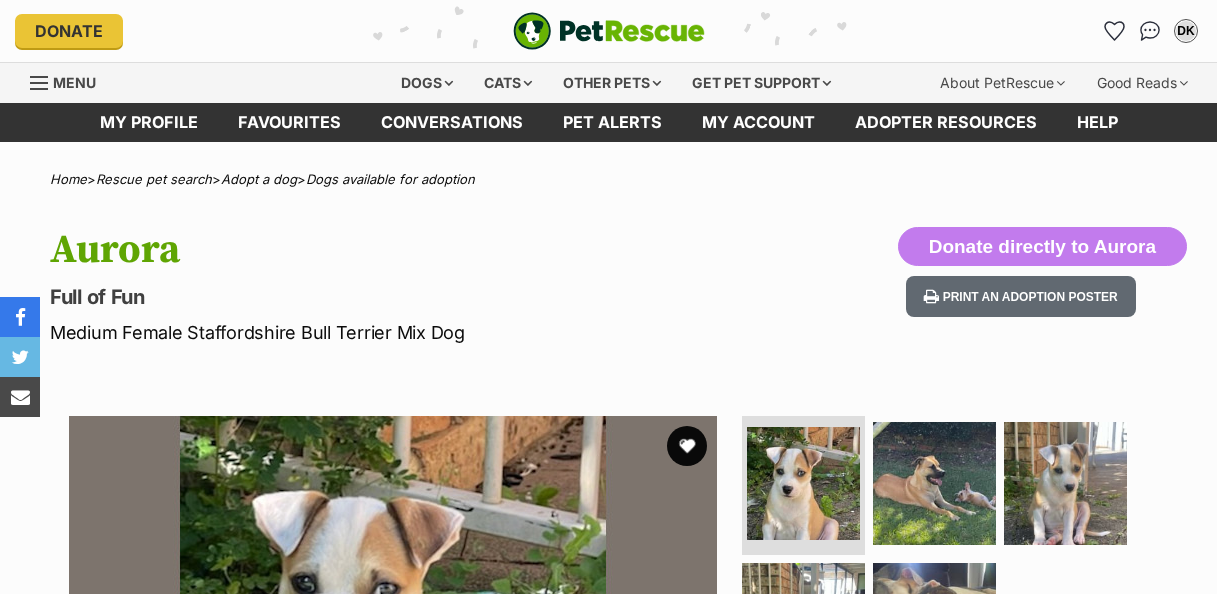 scroll, scrollTop: 0, scrollLeft: 0, axis: both 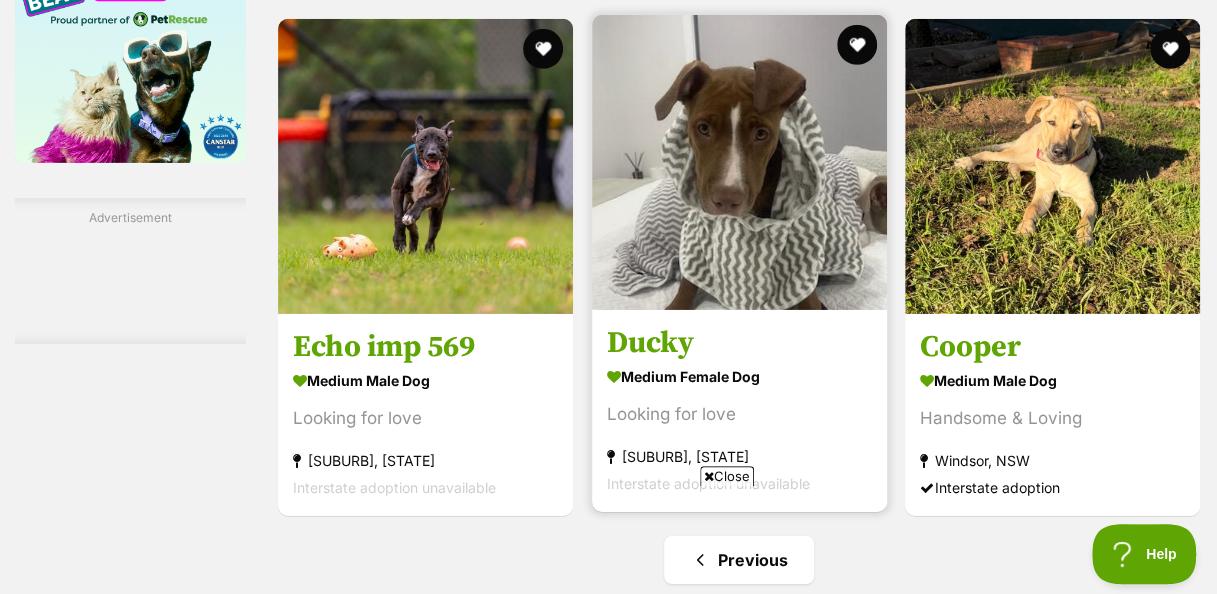 click at bounding box center [739, 162] 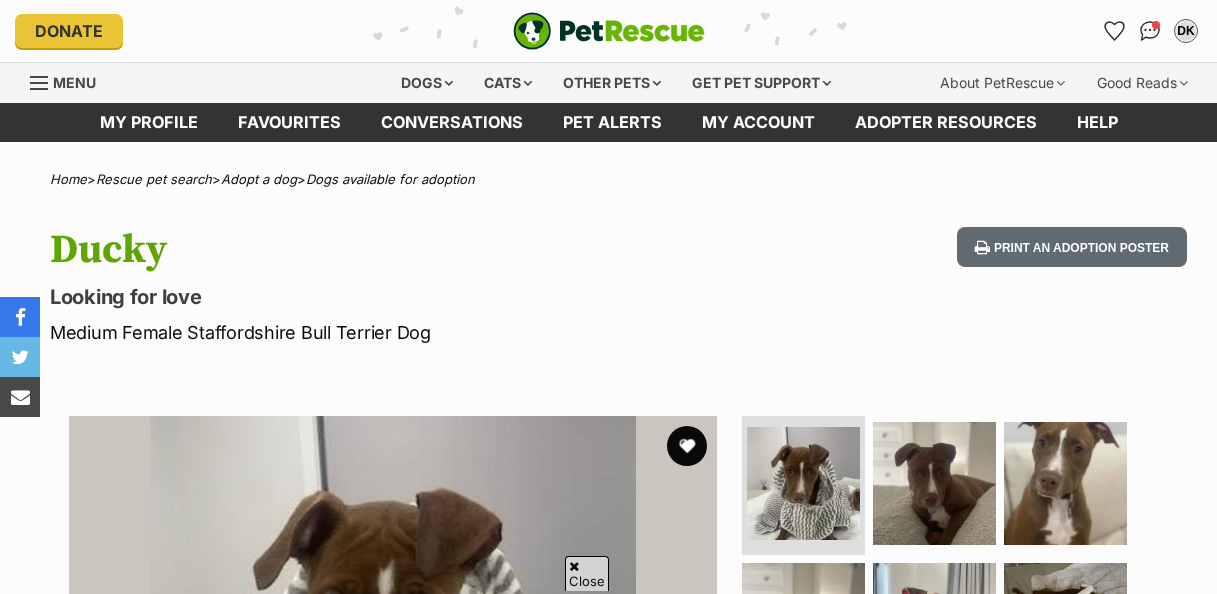 scroll, scrollTop: 300, scrollLeft: 0, axis: vertical 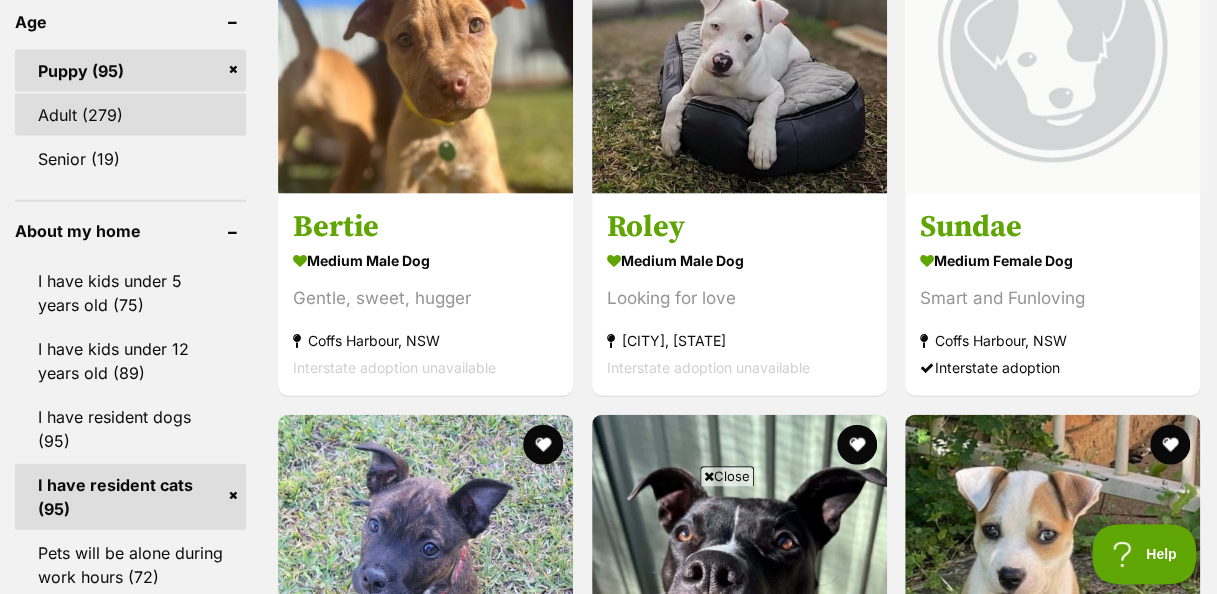 click on "Adult (279)" at bounding box center (130, 115) 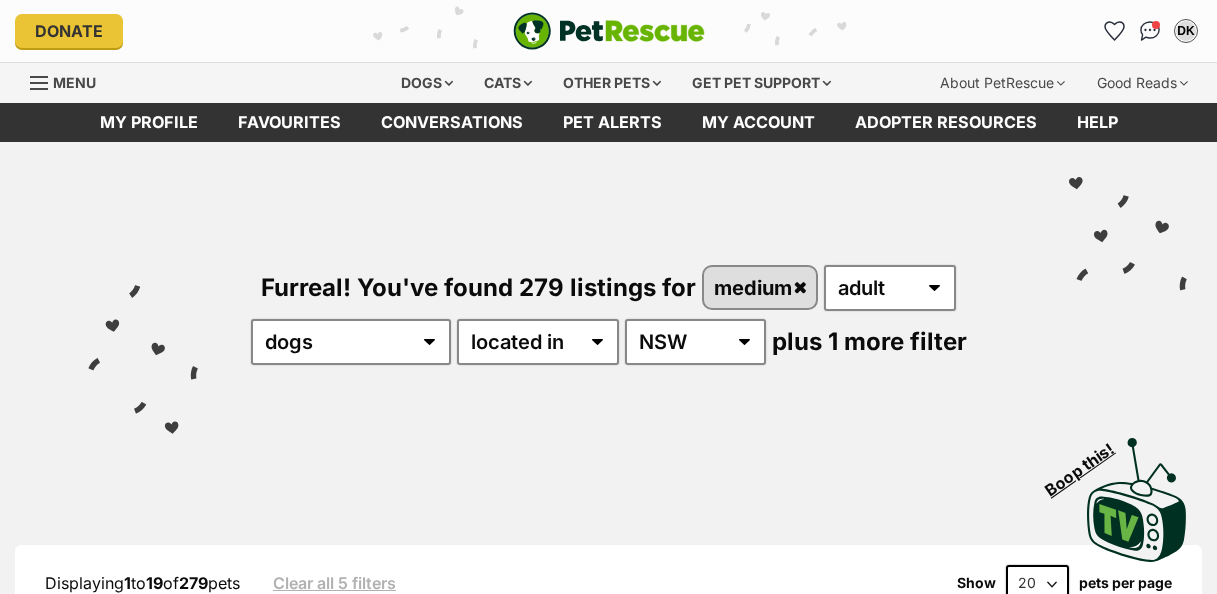 scroll, scrollTop: 0, scrollLeft: 0, axis: both 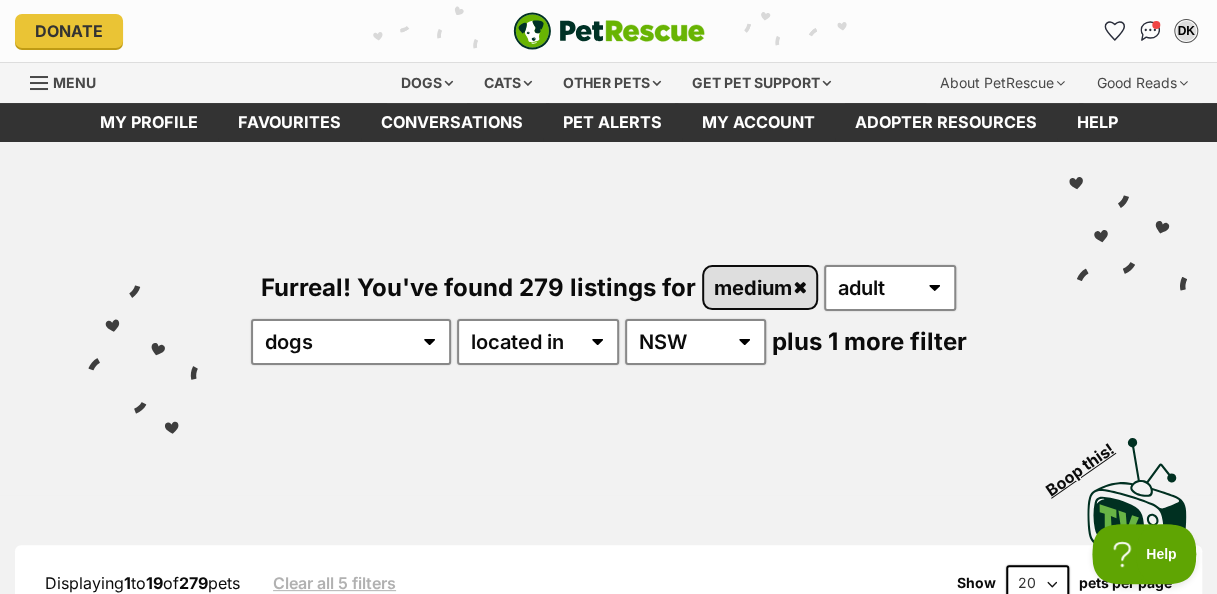 click on "medium" at bounding box center [760, 287] 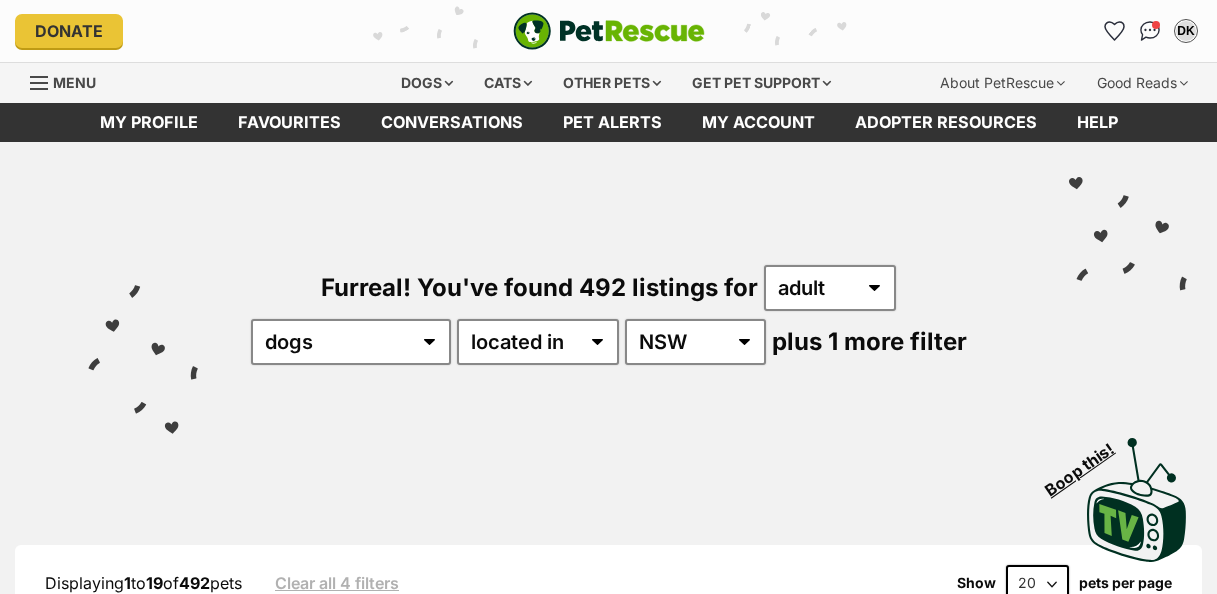 scroll, scrollTop: 0, scrollLeft: 0, axis: both 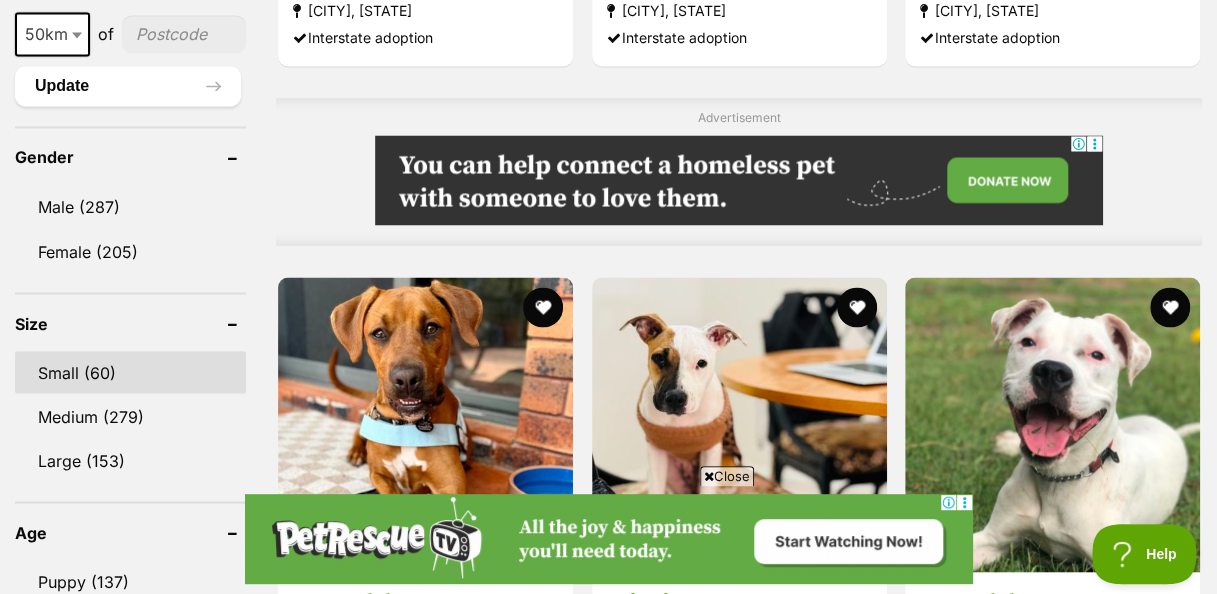 click on "Small (60)" at bounding box center [130, 372] 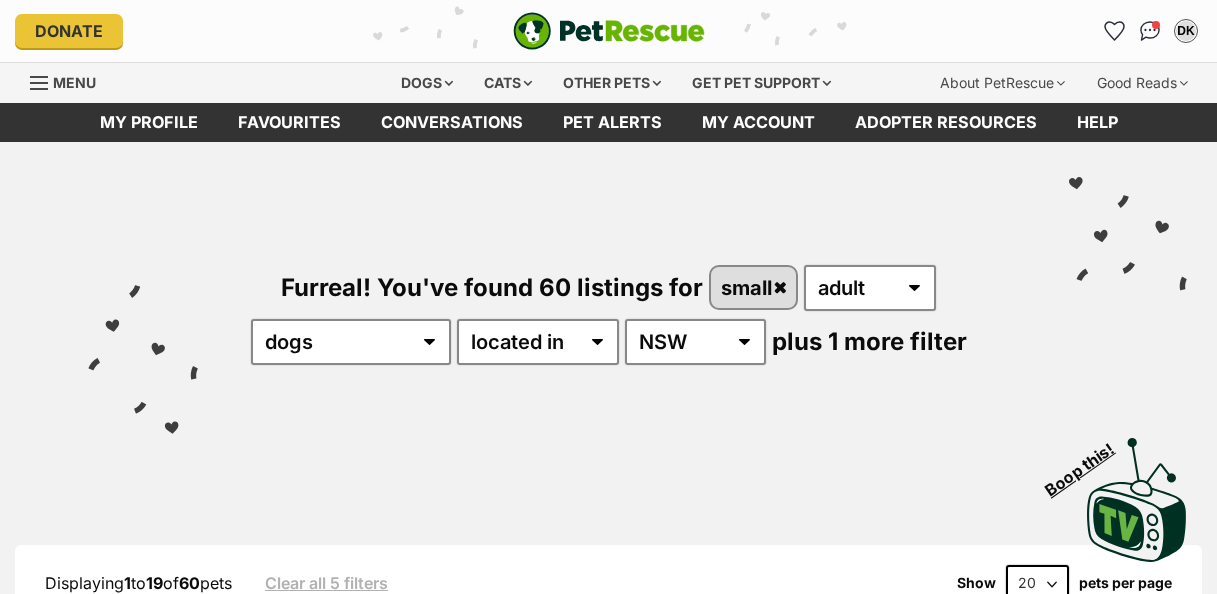 scroll, scrollTop: 0, scrollLeft: 0, axis: both 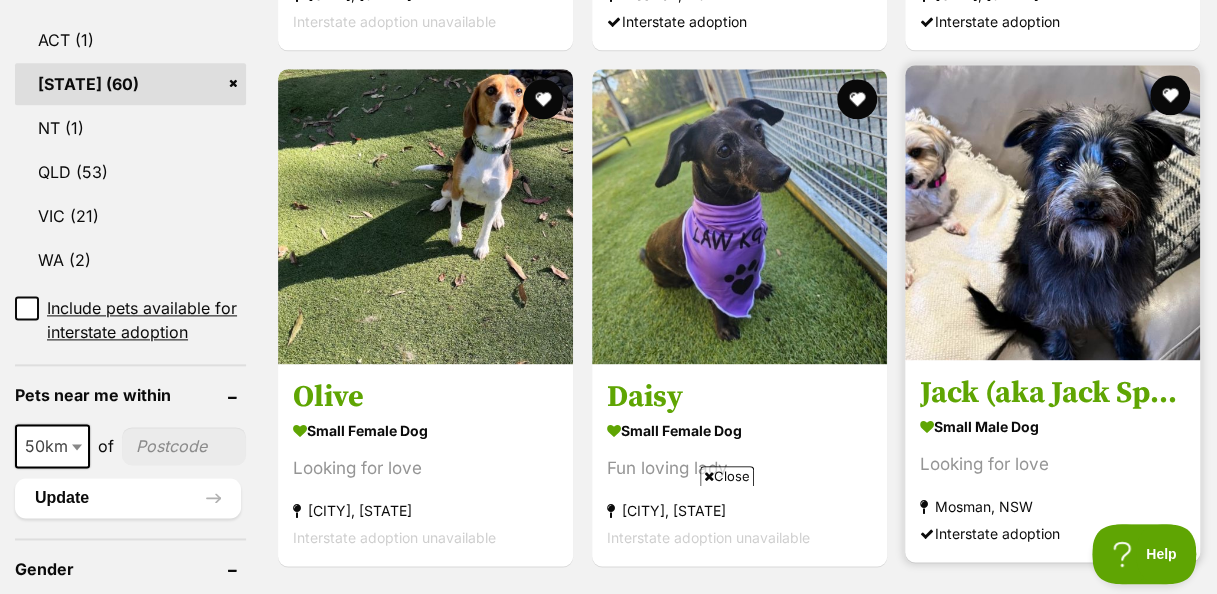 click at bounding box center [1052, 212] 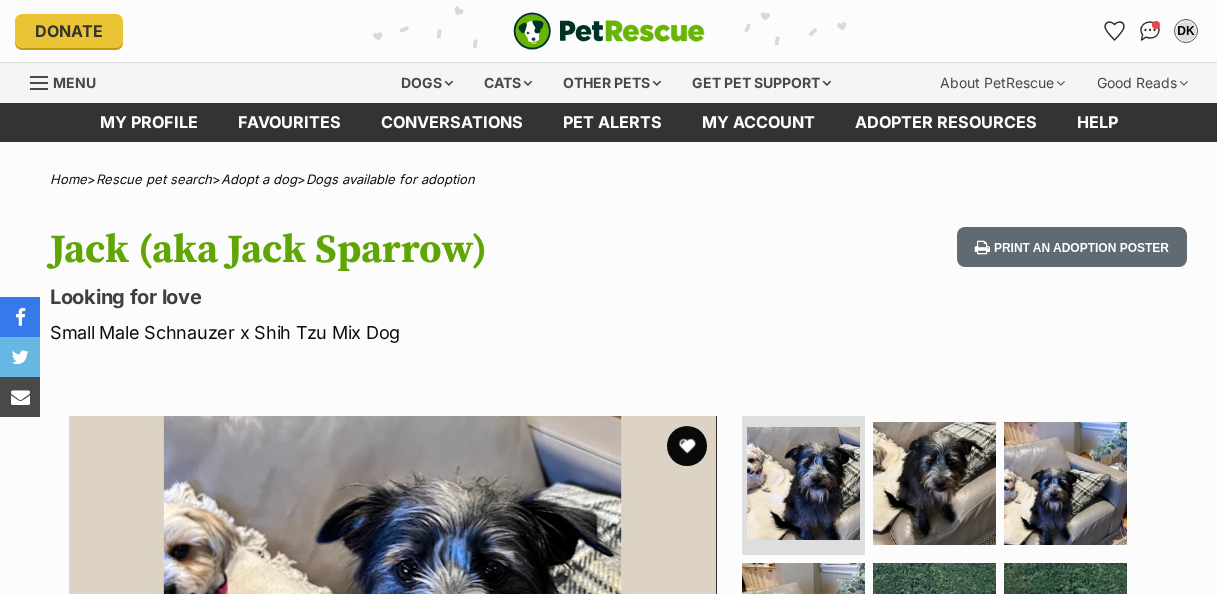 scroll, scrollTop: 0, scrollLeft: 0, axis: both 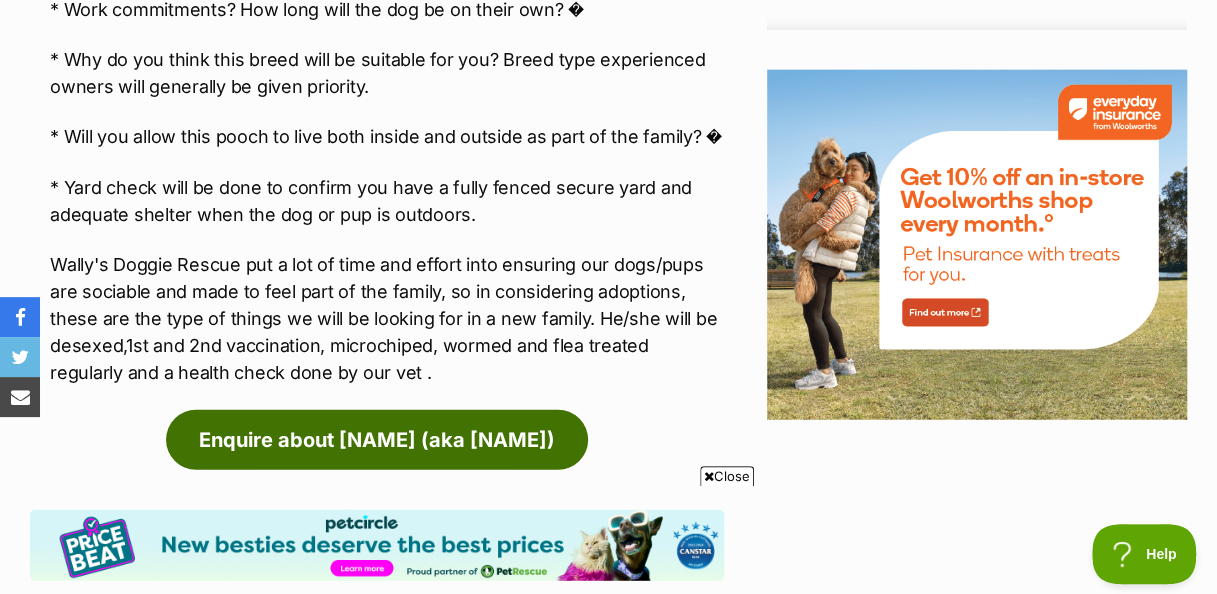 click on "Enquire about [NAME] (aka [NAME])" at bounding box center (377, 440) 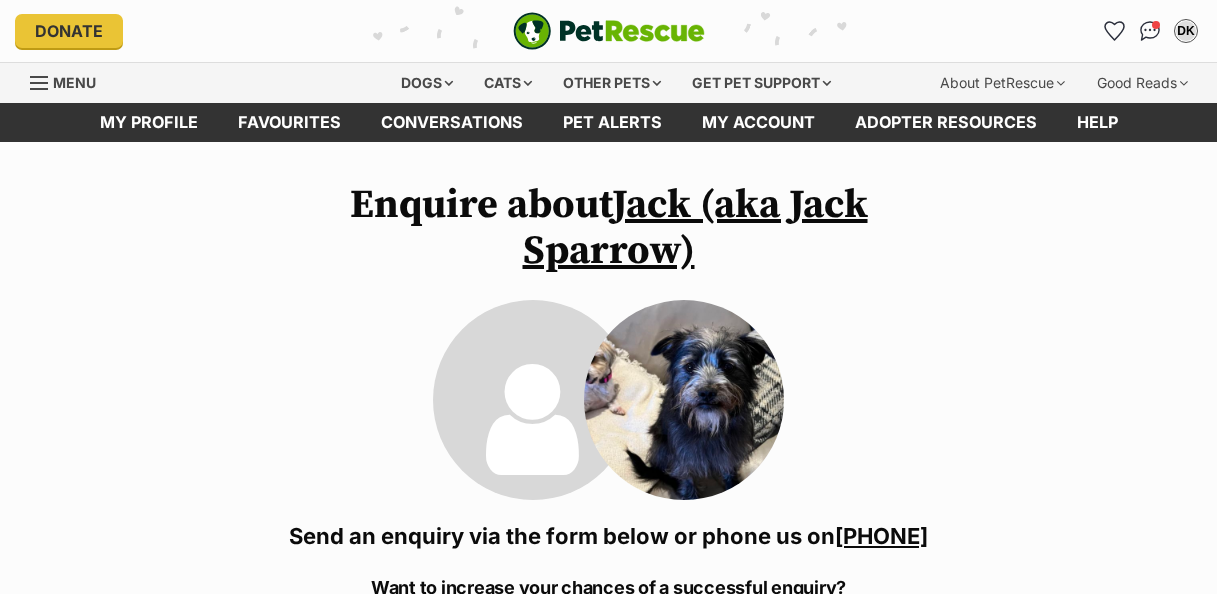 scroll, scrollTop: 0, scrollLeft: 0, axis: both 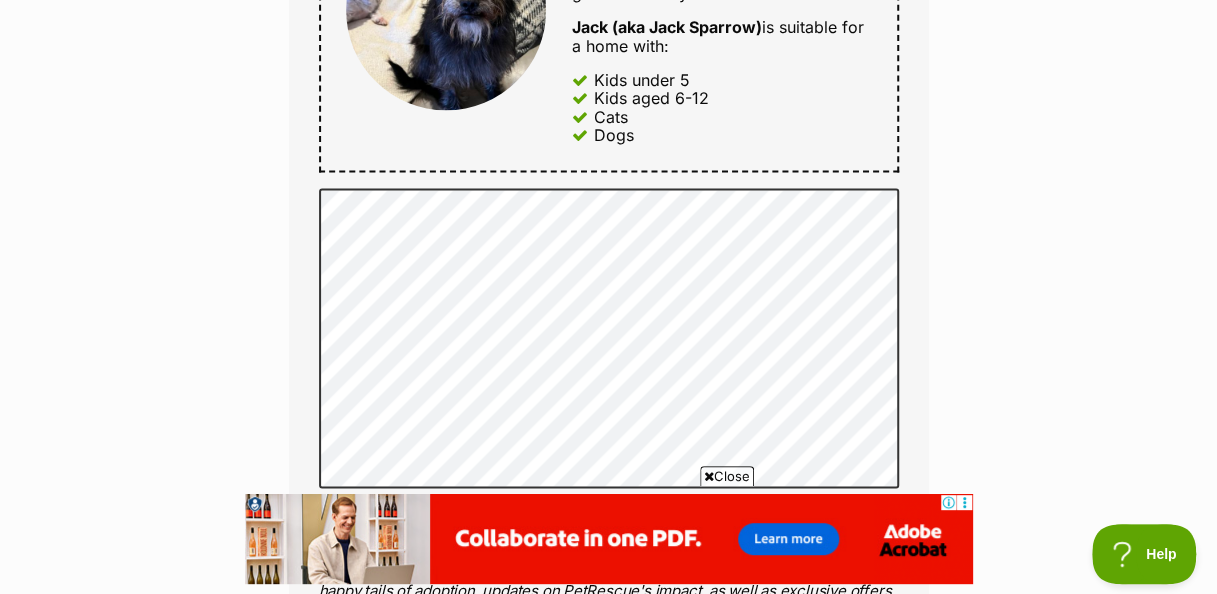 click at bounding box center (709, 476) 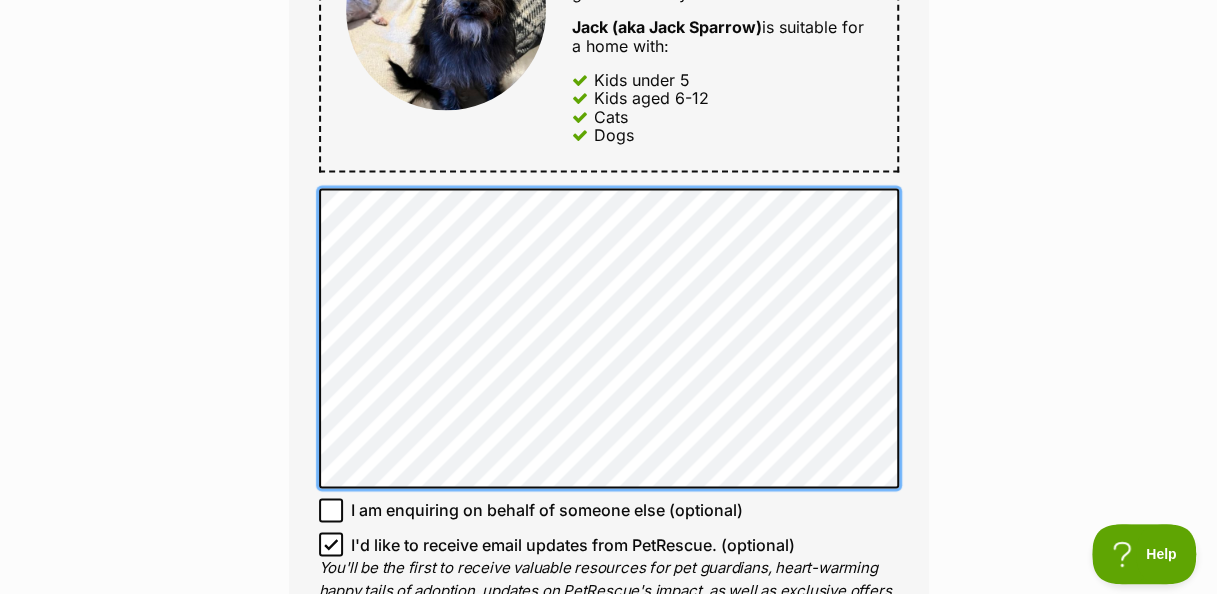 scroll, scrollTop: 0, scrollLeft: 0, axis: both 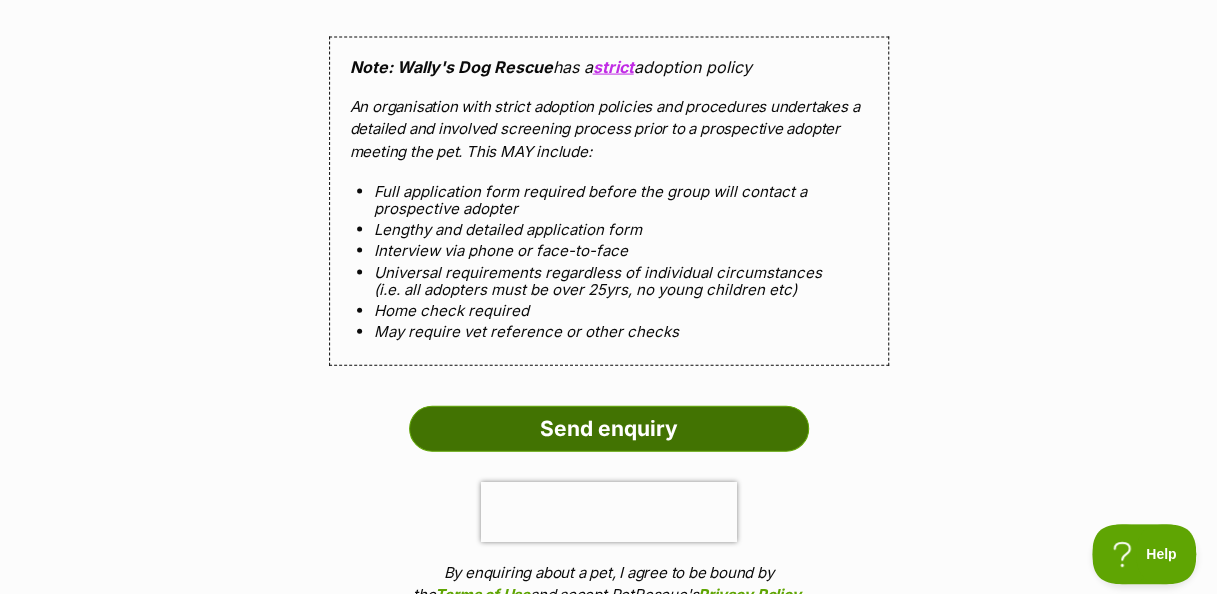click on "Send enquiry" at bounding box center [609, 429] 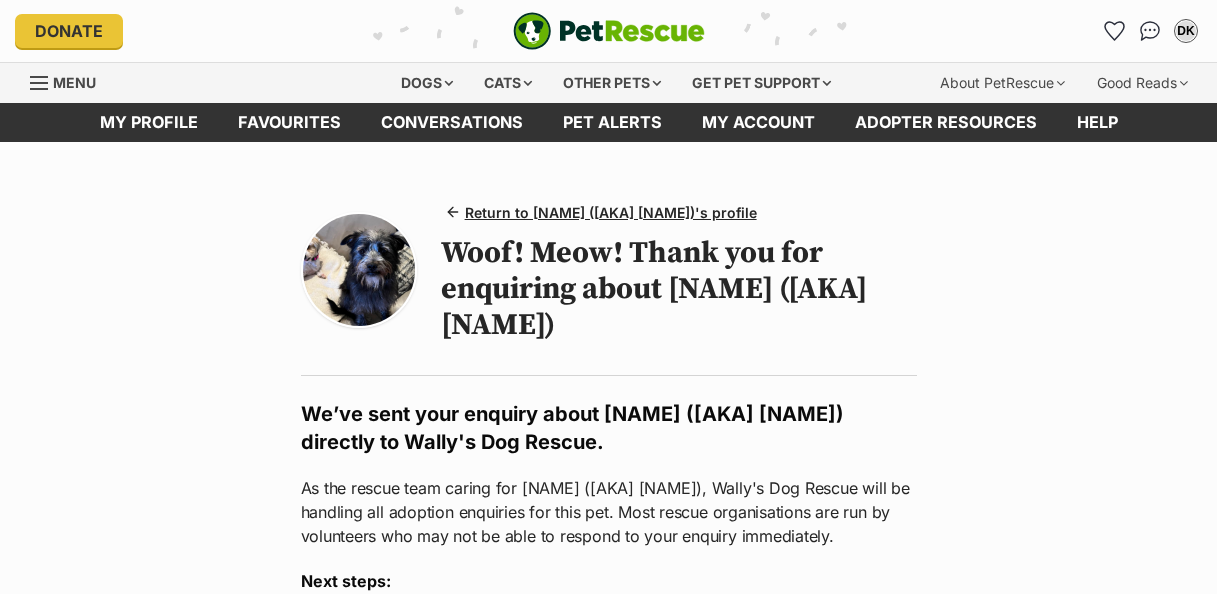 scroll, scrollTop: 0, scrollLeft: 0, axis: both 